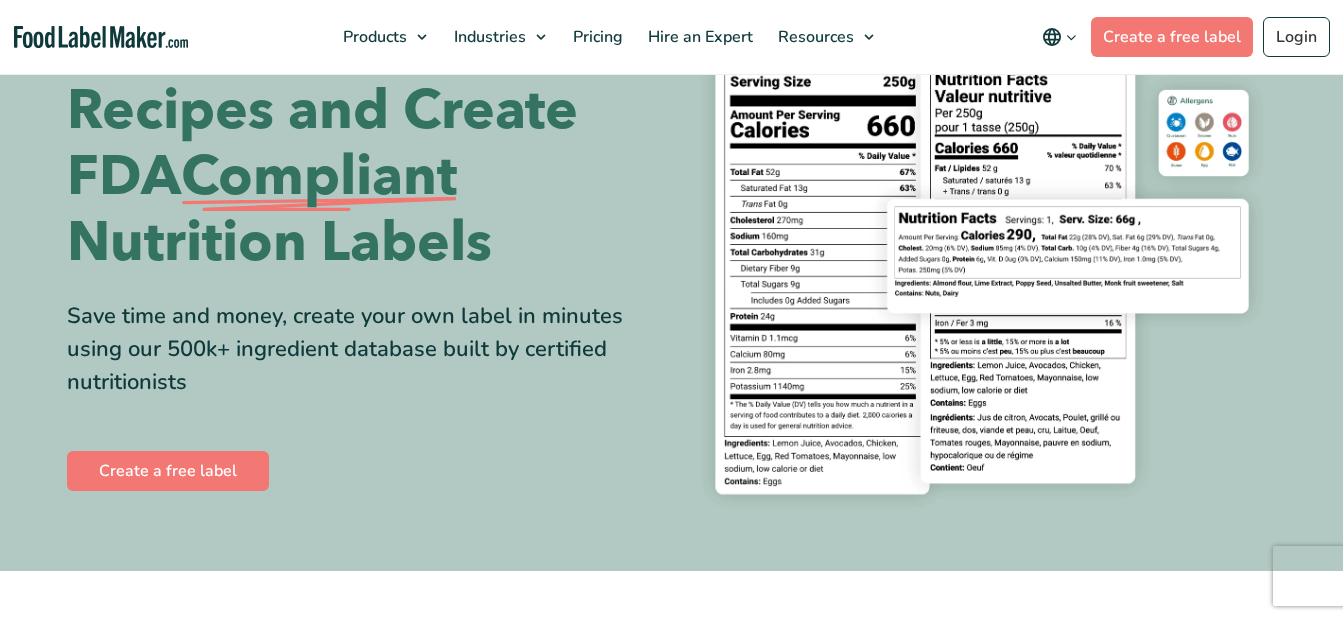 scroll, scrollTop: 400, scrollLeft: 0, axis: vertical 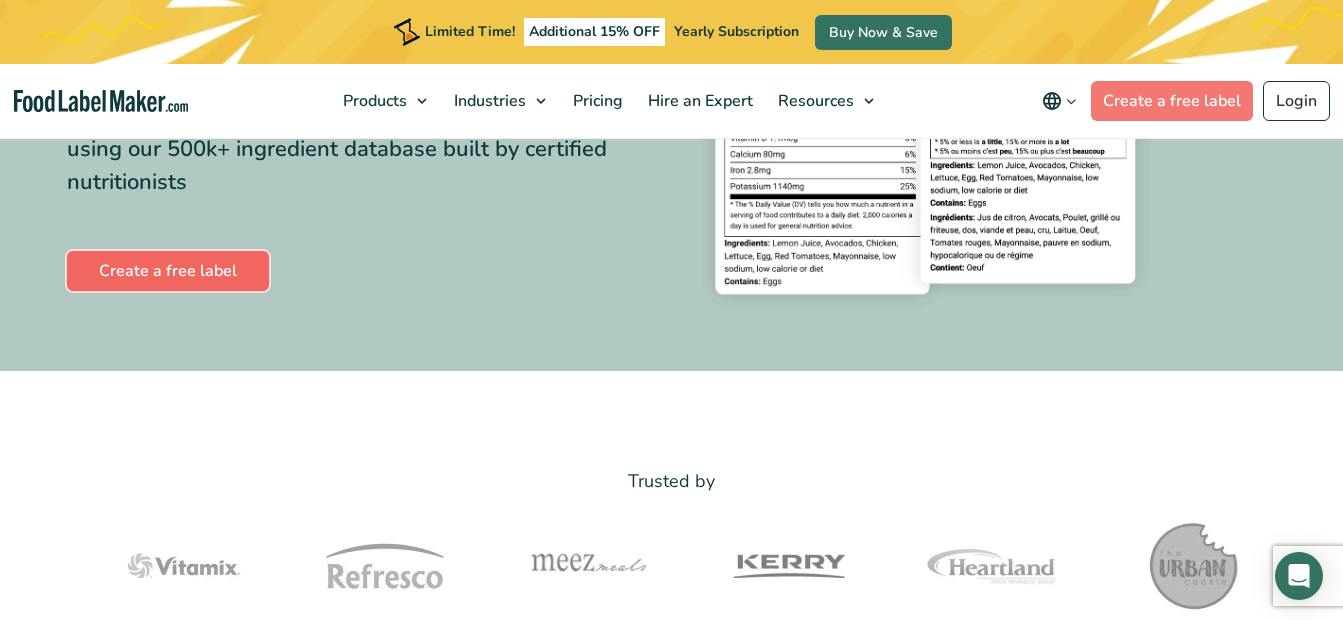 click on "Create a free label" at bounding box center [168, 271] 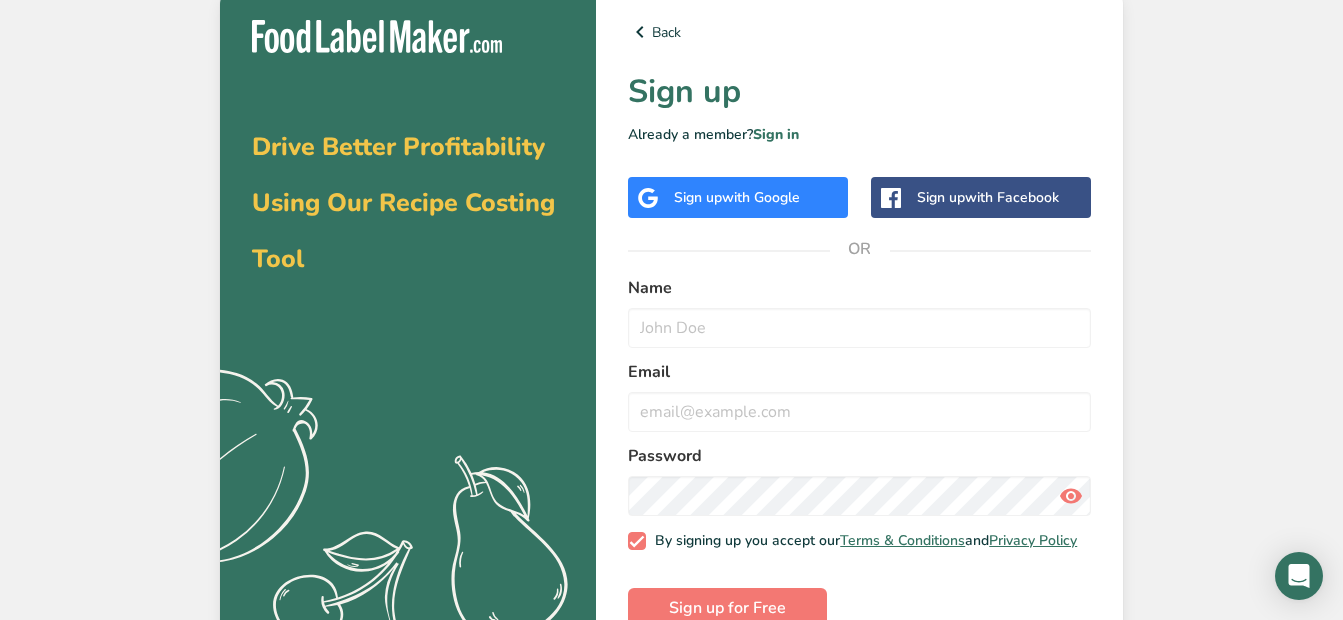 scroll, scrollTop: 0, scrollLeft: 0, axis: both 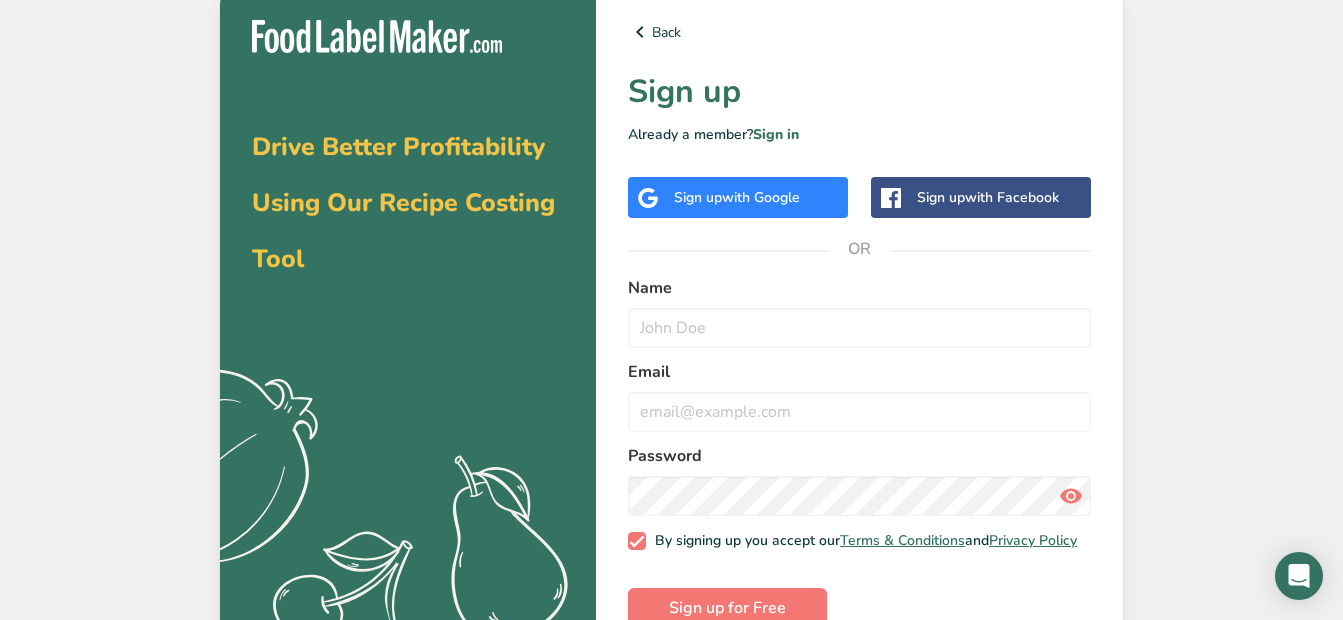 click on "with Google" at bounding box center (761, 197) 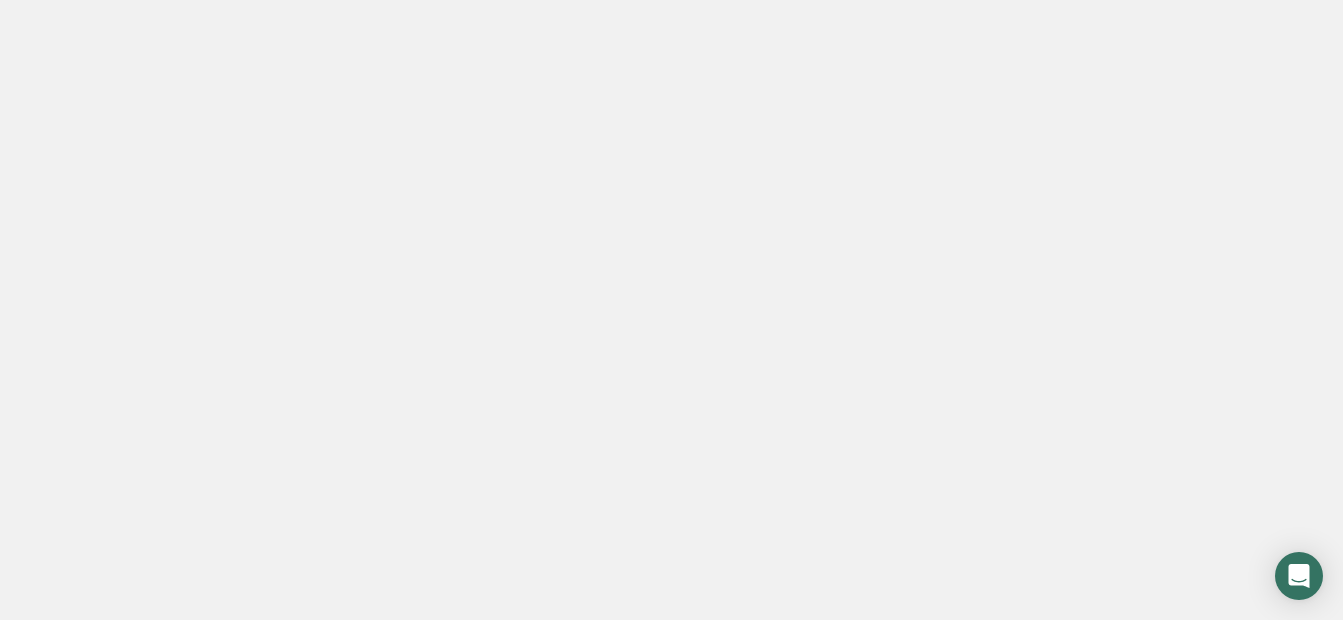 scroll, scrollTop: 0, scrollLeft: 0, axis: both 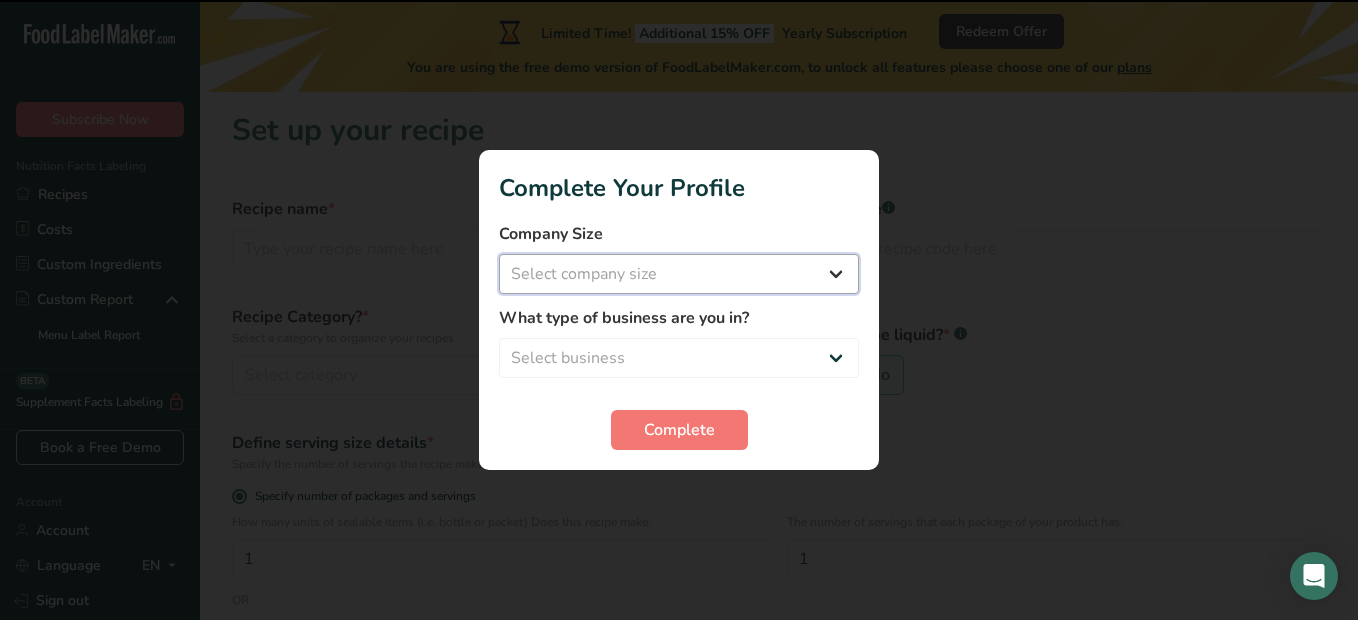 click on "Select company size
Fewer than 10 Employees
10 to 50 Employees
51 to 500 Employees
Over 500 Employees" at bounding box center (679, 274) 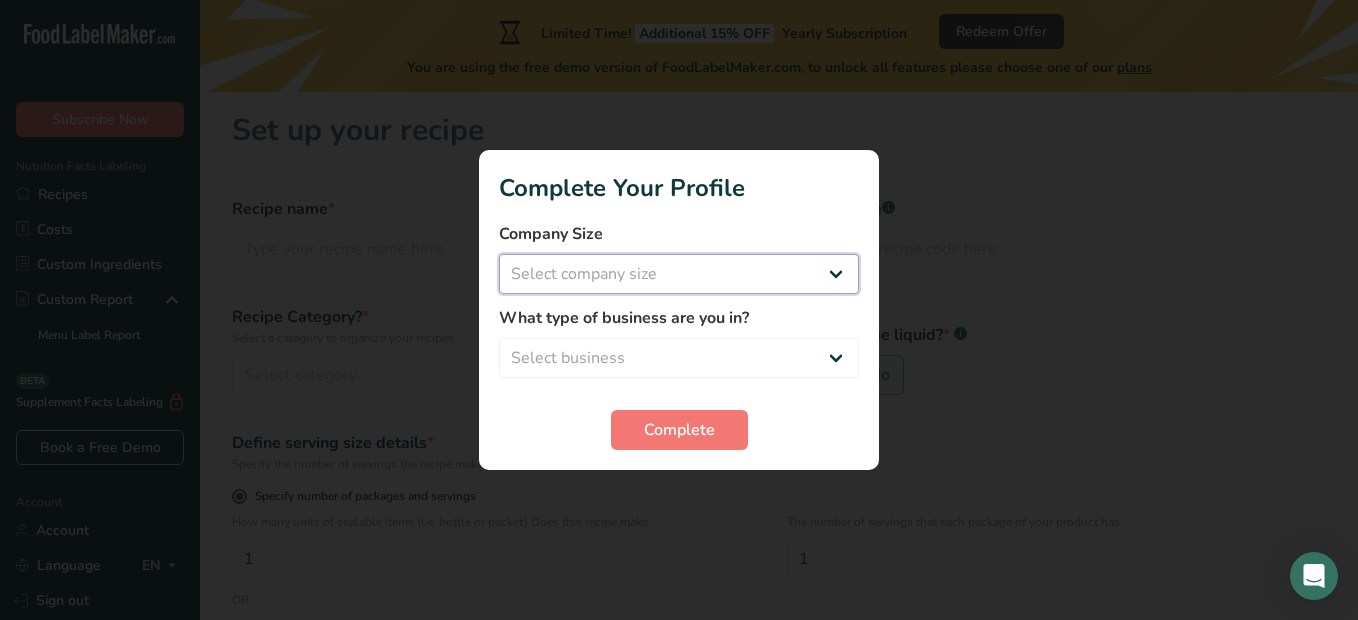 select on "3" 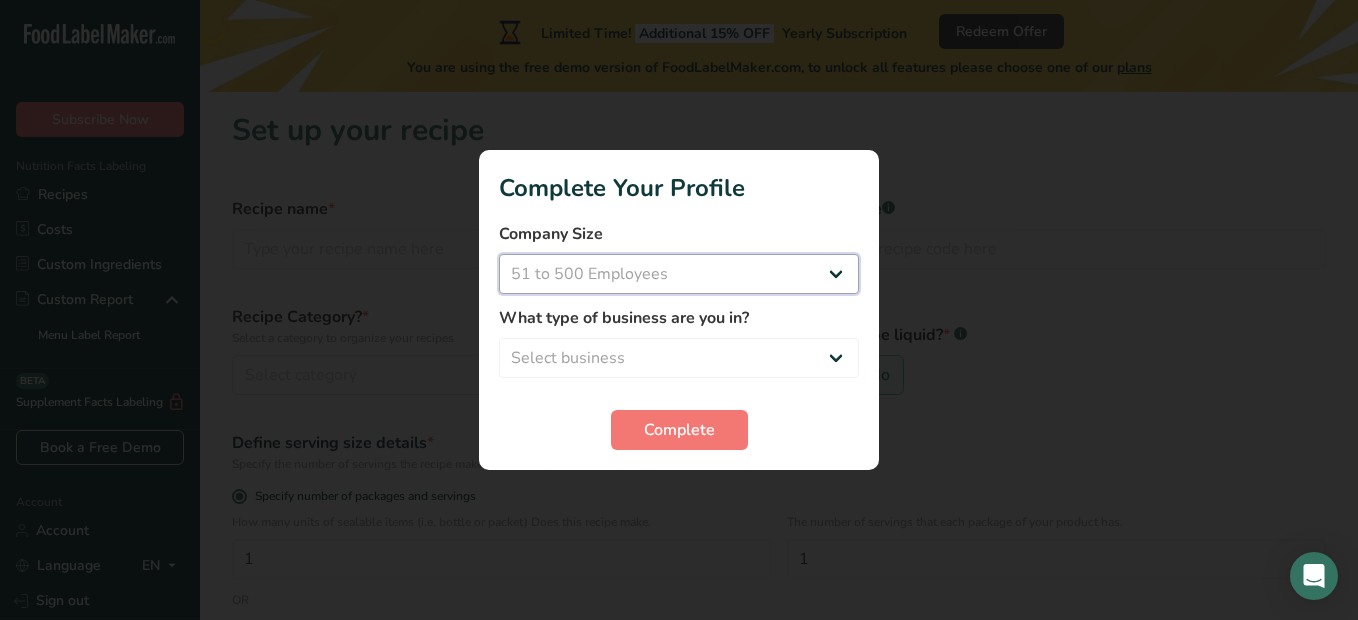 click on "Select company size
Fewer than 10 Employees
10 to 50 Employees
51 to 500 Employees
Over 500 Employees" at bounding box center (679, 274) 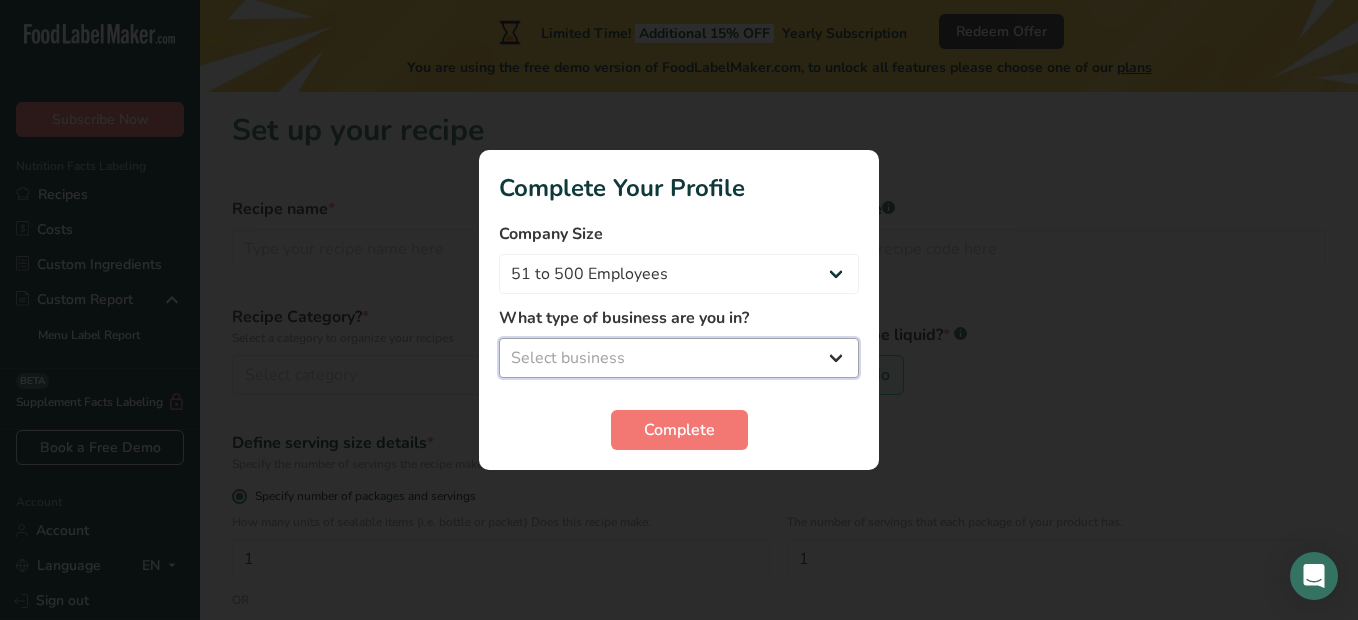 click on "Select business
Packaged Food Manufacturer
Restaurant & Cafe
Bakery
Meal Plans & Catering Company
Nutritionist
Food Blogger
Personal Trainer
Other" at bounding box center [679, 358] 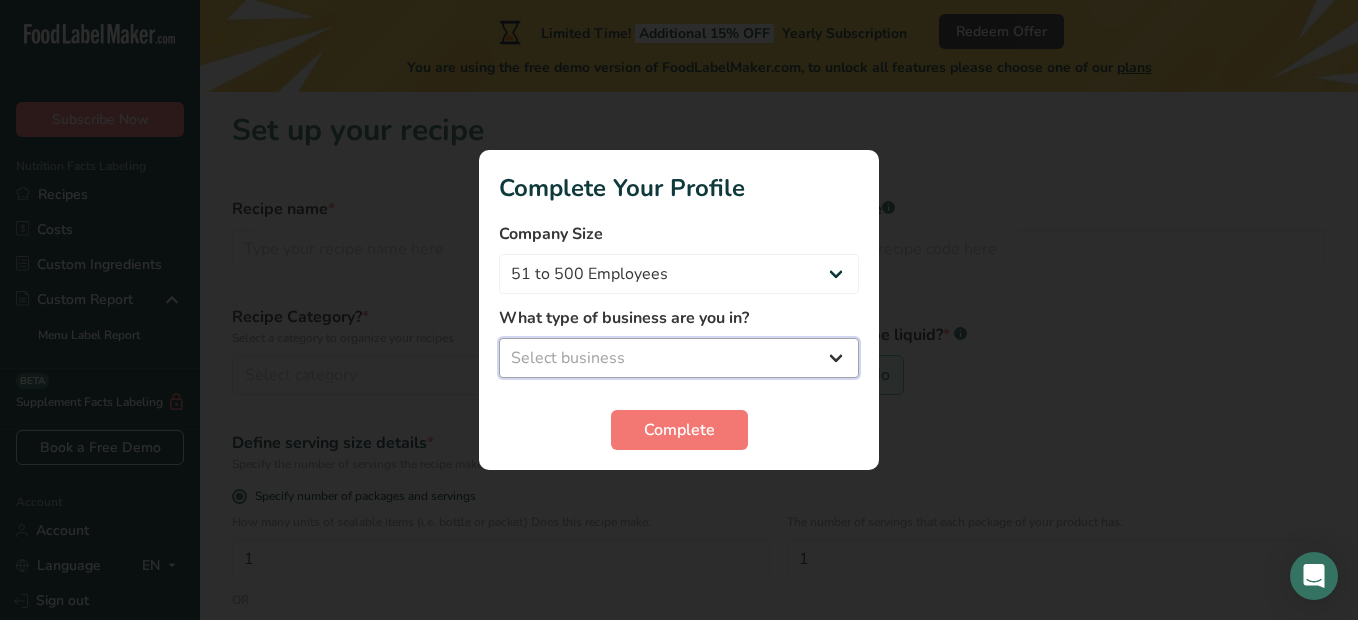click on "Select business
Packaged Food Manufacturer
Restaurant & Cafe
Bakery
Meal Plans & Catering Company
Nutritionist
Food Blogger
Personal Trainer
Other" at bounding box center (679, 358) 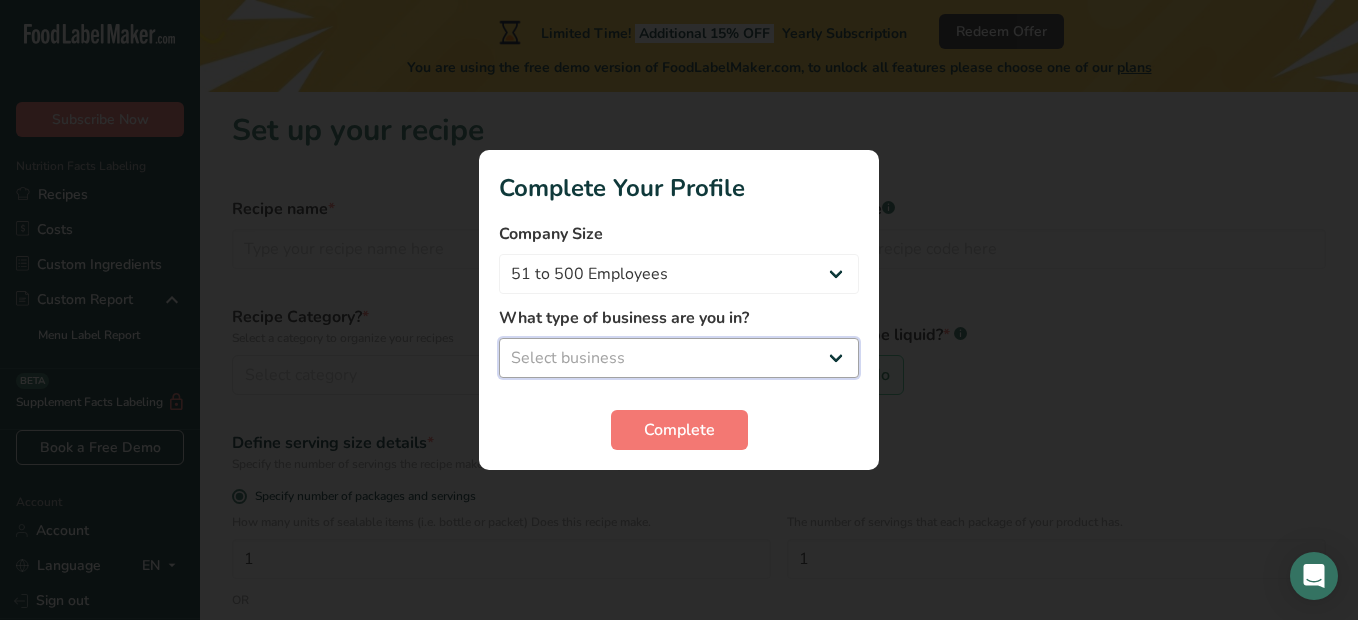 select on "1" 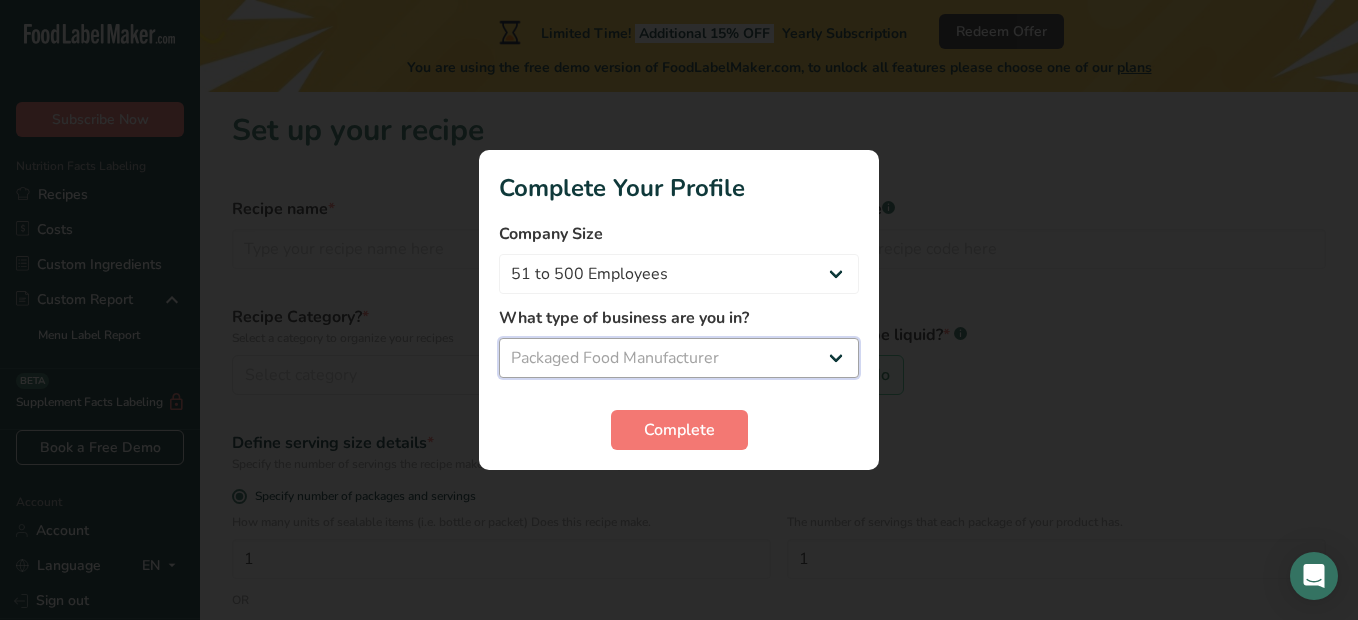 click on "Select business
Packaged Food Manufacturer
Restaurant & Cafe
Bakery
Meal Plans & Catering Company
Nutritionist
Food Blogger
Personal Trainer
Other" at bounding box center [679, 358] 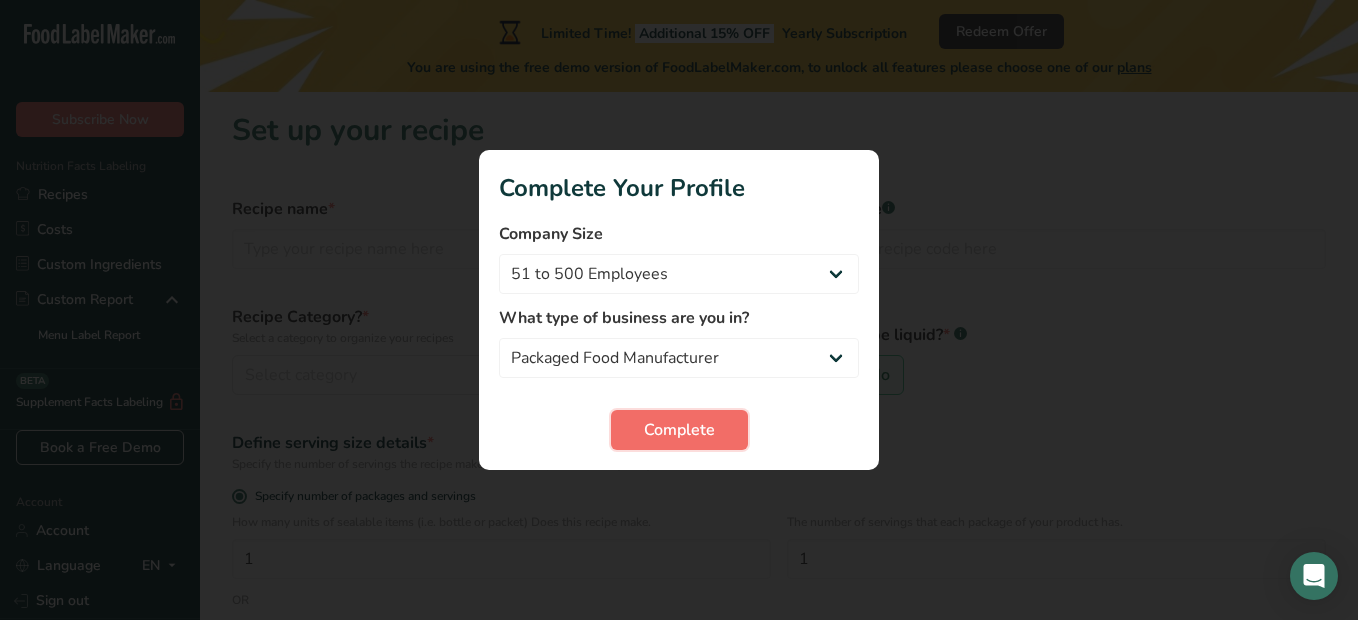 click on "Complete" at bounding box center [679, 430] 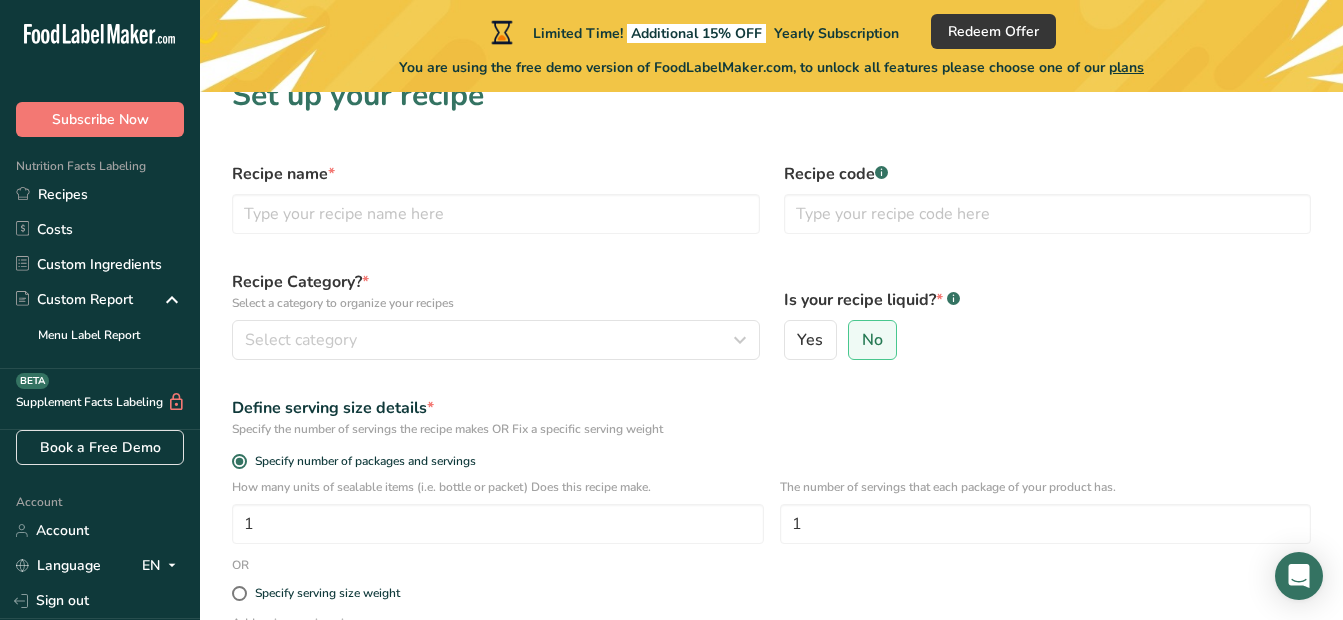 scroll, scrollTop: 0, scrollLeft: 0, axis: both 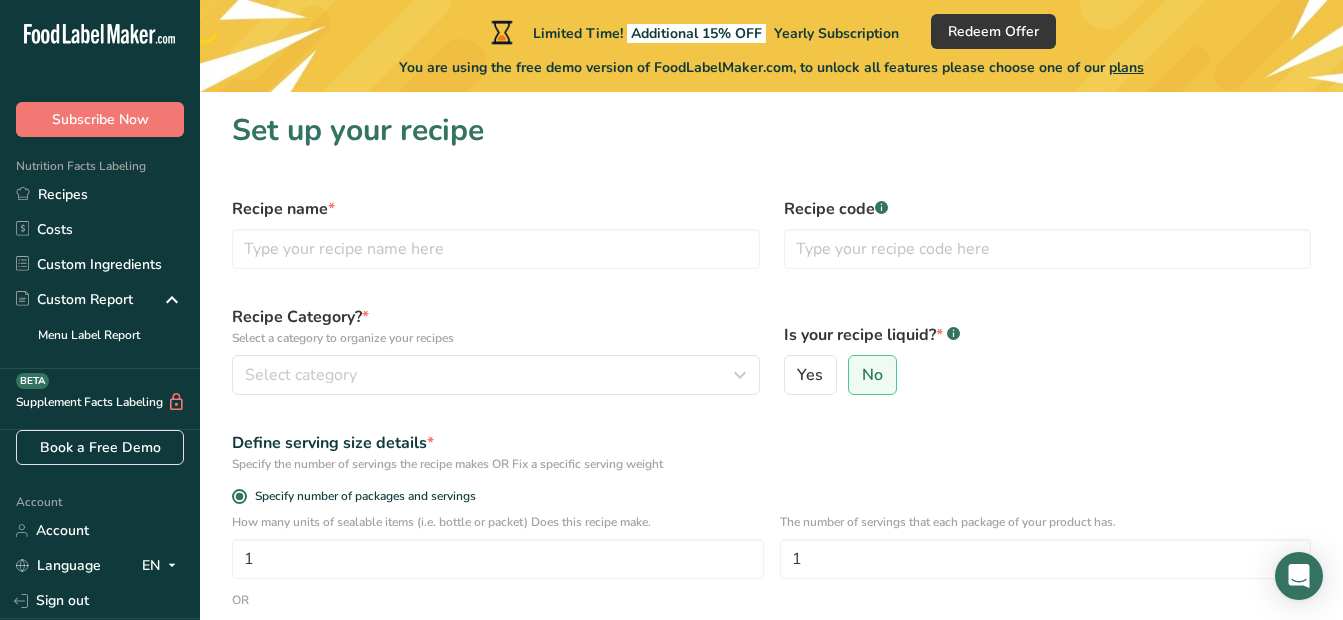 click on "Recipe name *" at bounding box center (496, 209) 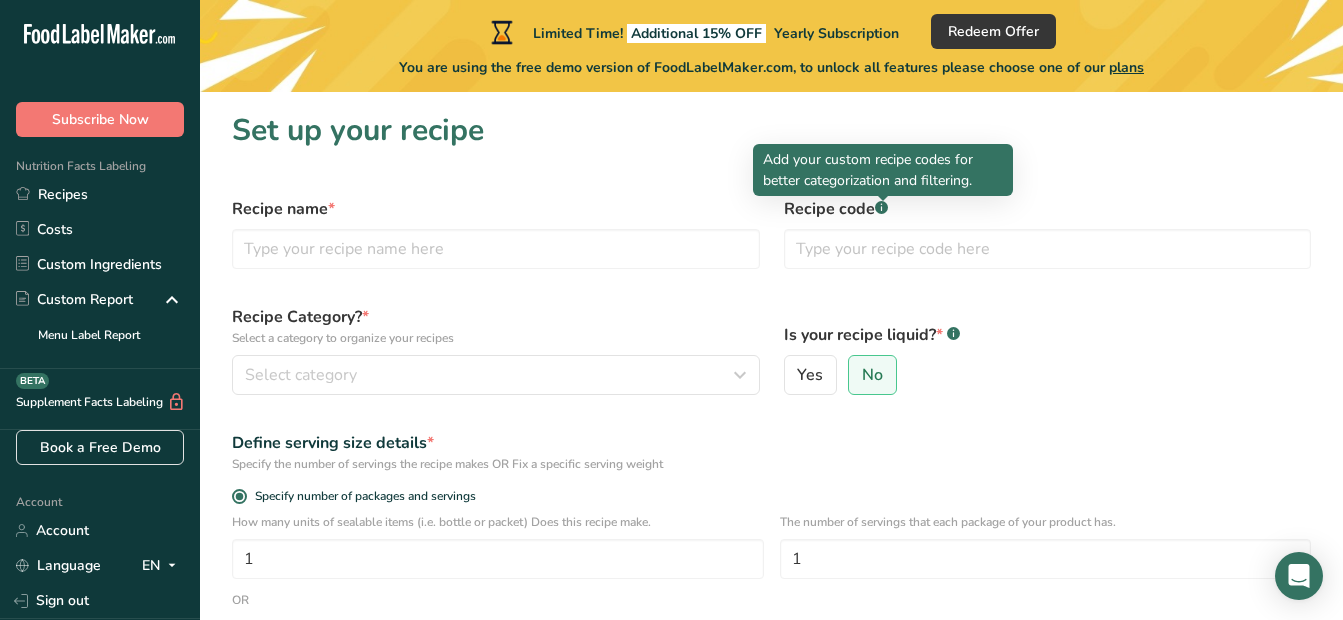 click 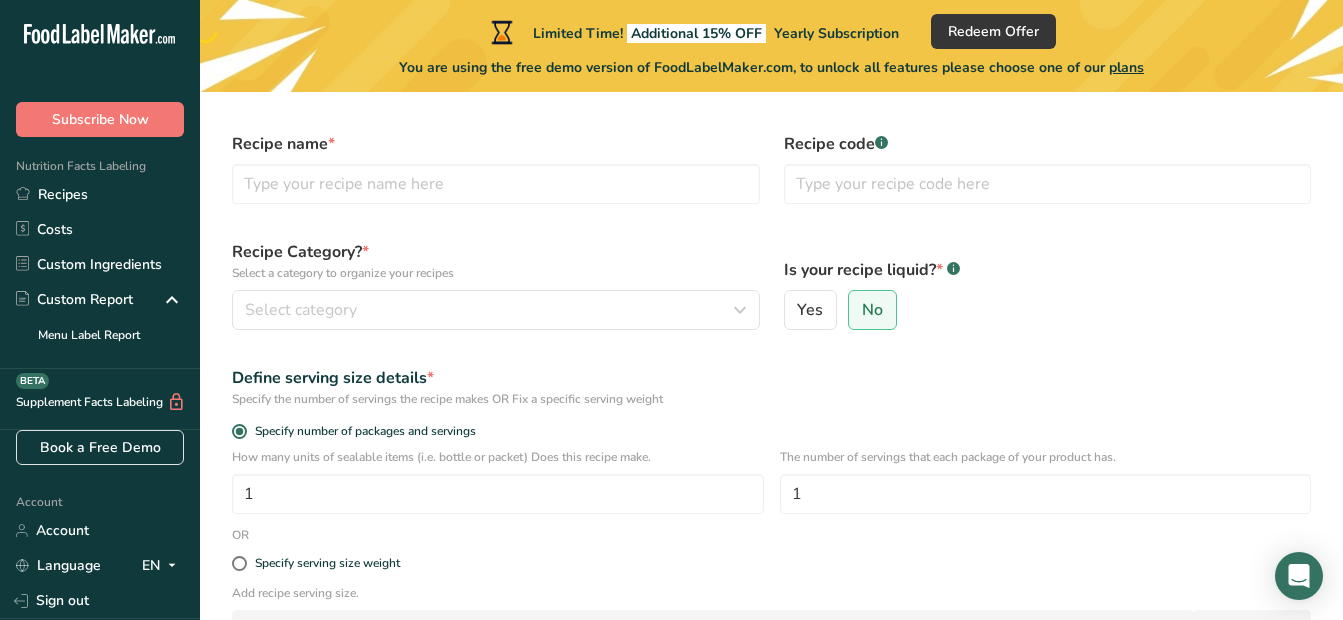 scroll, scrollTop: 100, scrollLeft: 0, axis: vertical 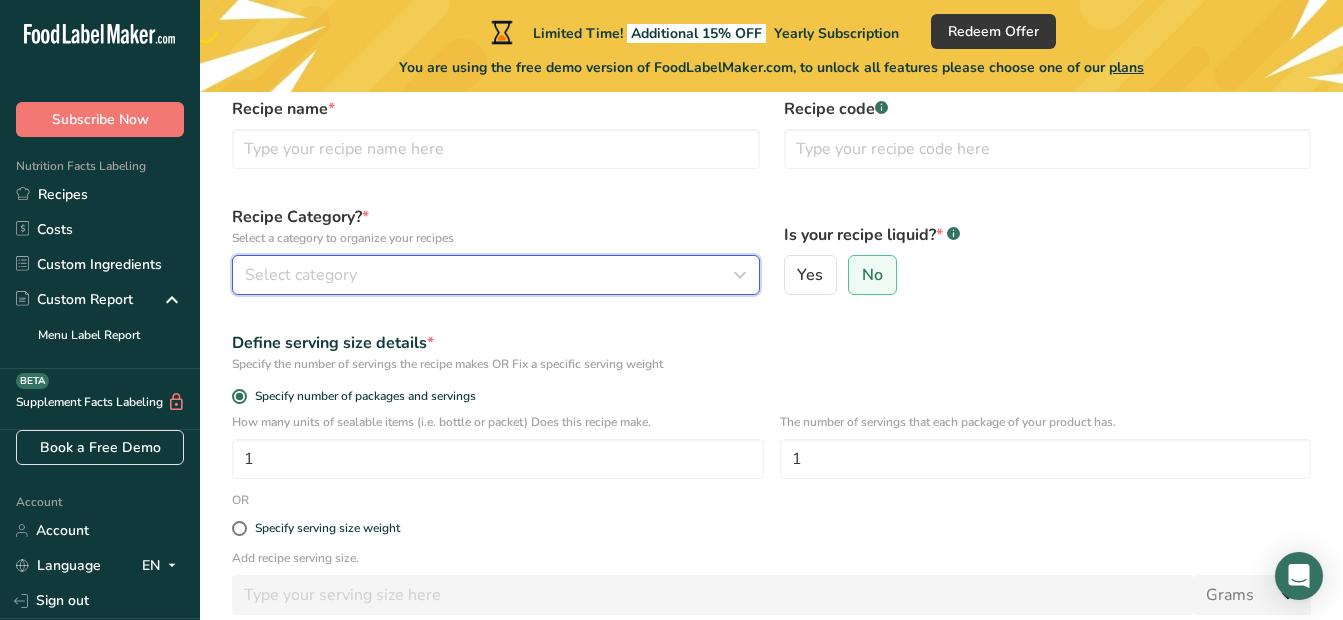 click on "Select category" at bounding box center [490, 275] 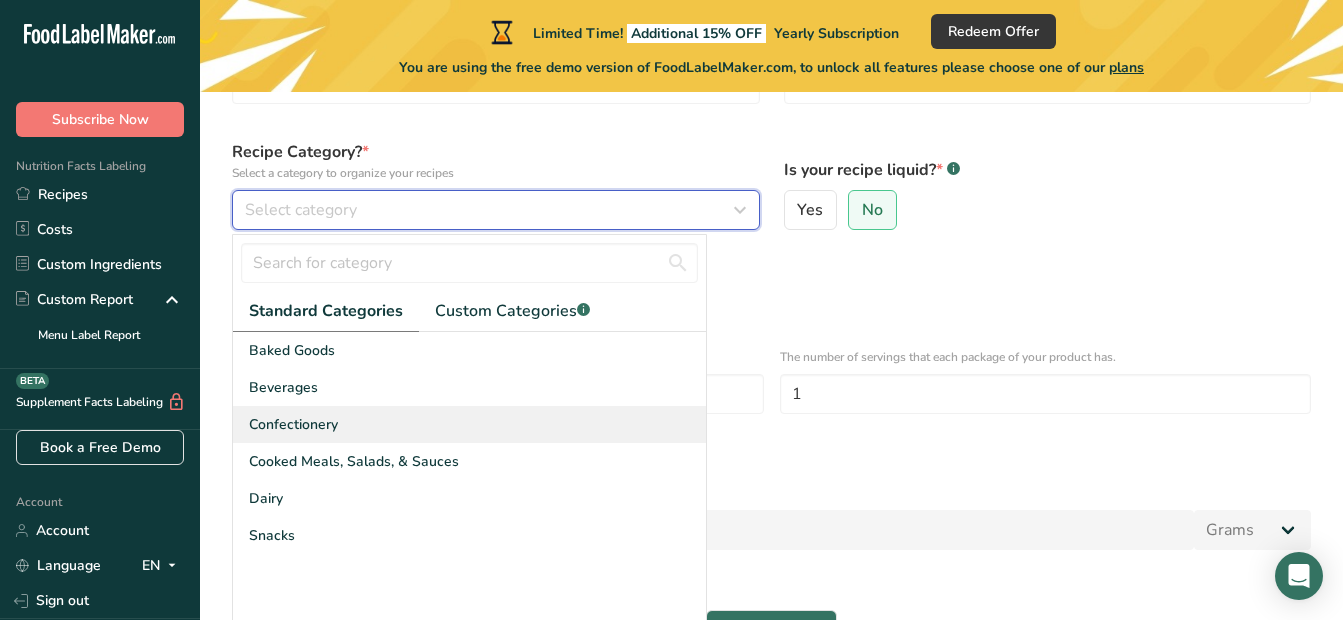 scroll, scrollTop: 200, scrollLeft: 0, axis: vertical 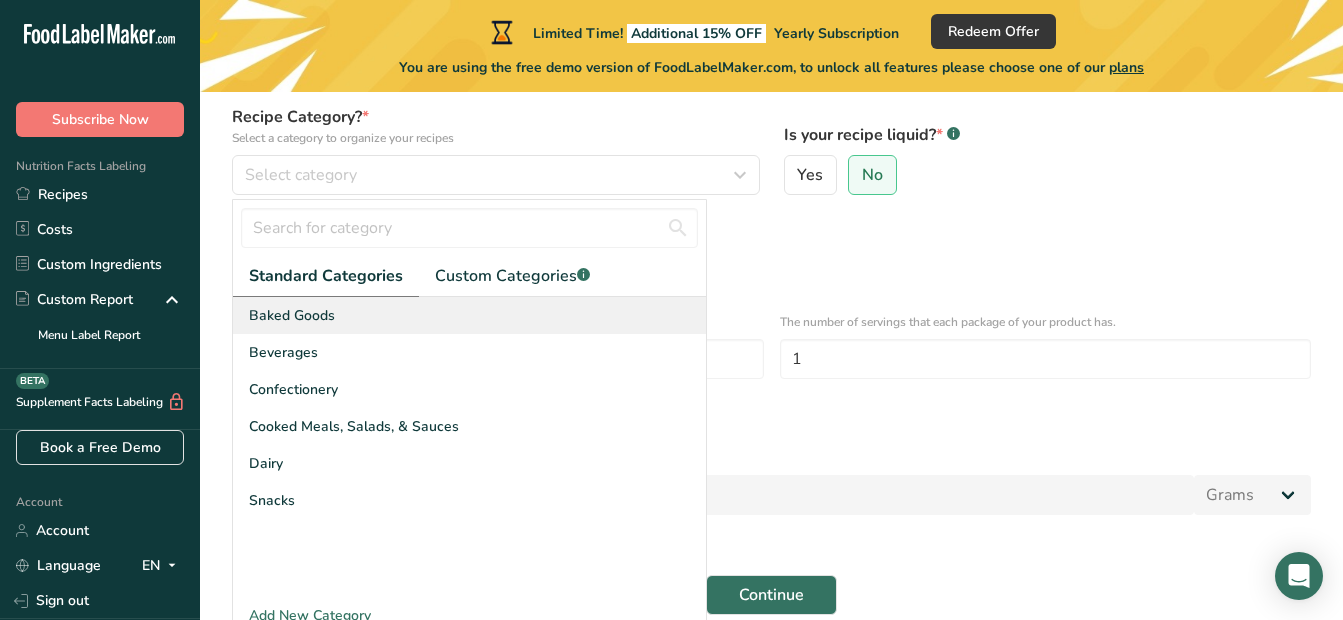 drag, startPoint x: 263, startPoint y: 343, endPoint x: 296, endPoint y: 329, distance: 35.846897 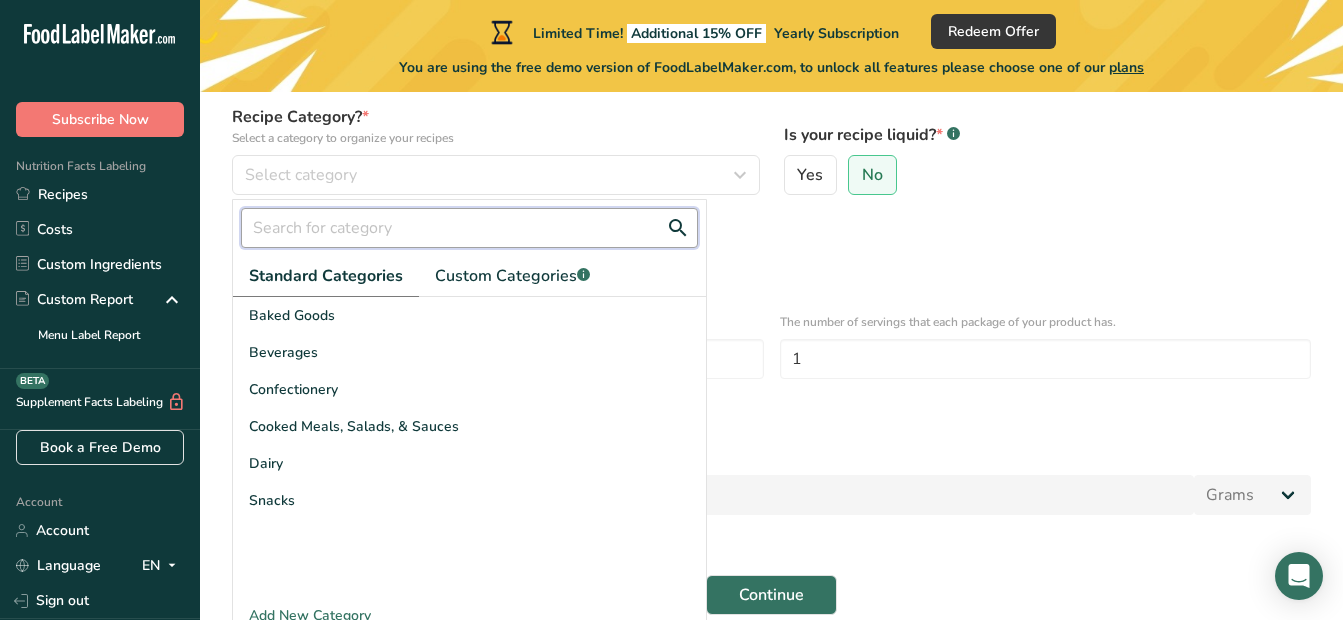 drag, startPoint x: 296, startPoint y: 329, endPoint x: 449, endPoint y: 237, distance: 178.5301 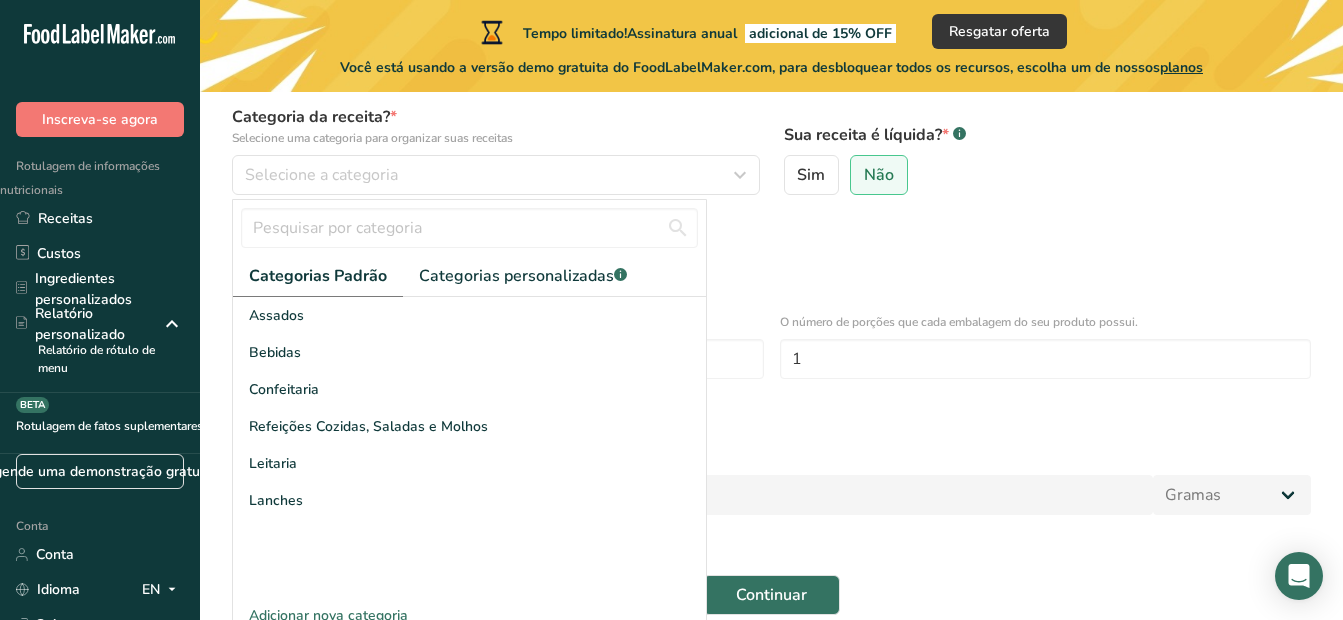 click on "Especifique o número de porções que a receita faz OU Fixe um peso de porção específico" at bounding box center [771, 264] 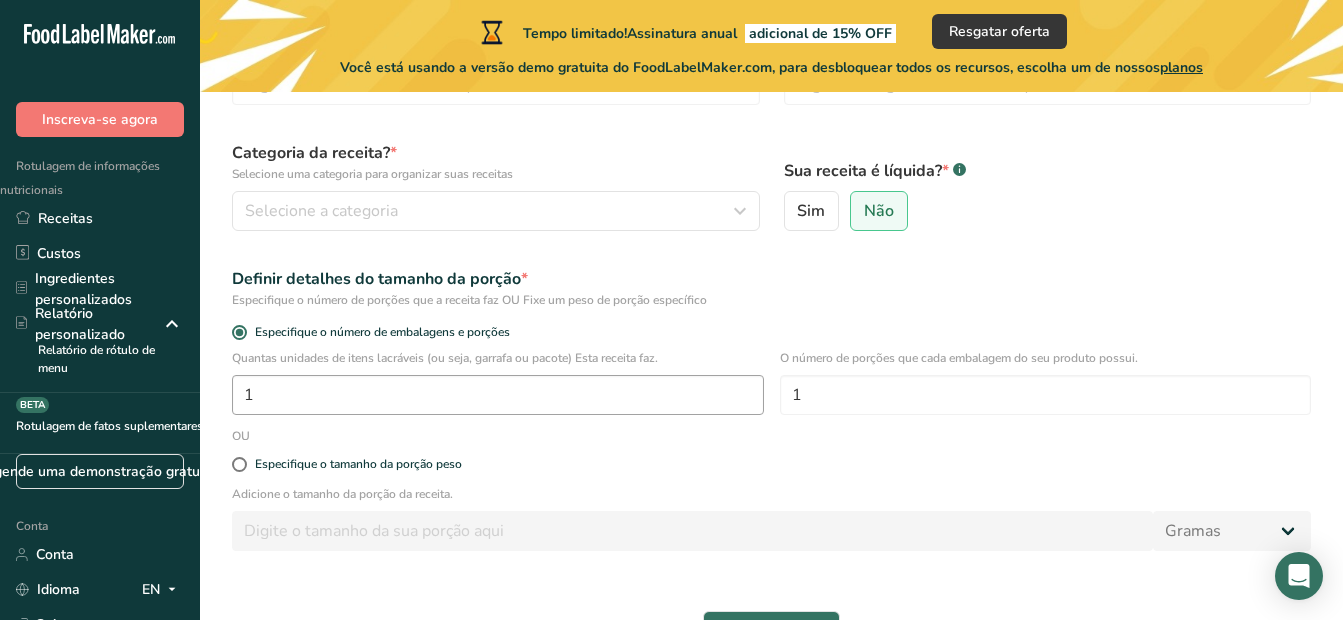 scroll, scrollTop: 0, scrollLeft: 0, axis: both 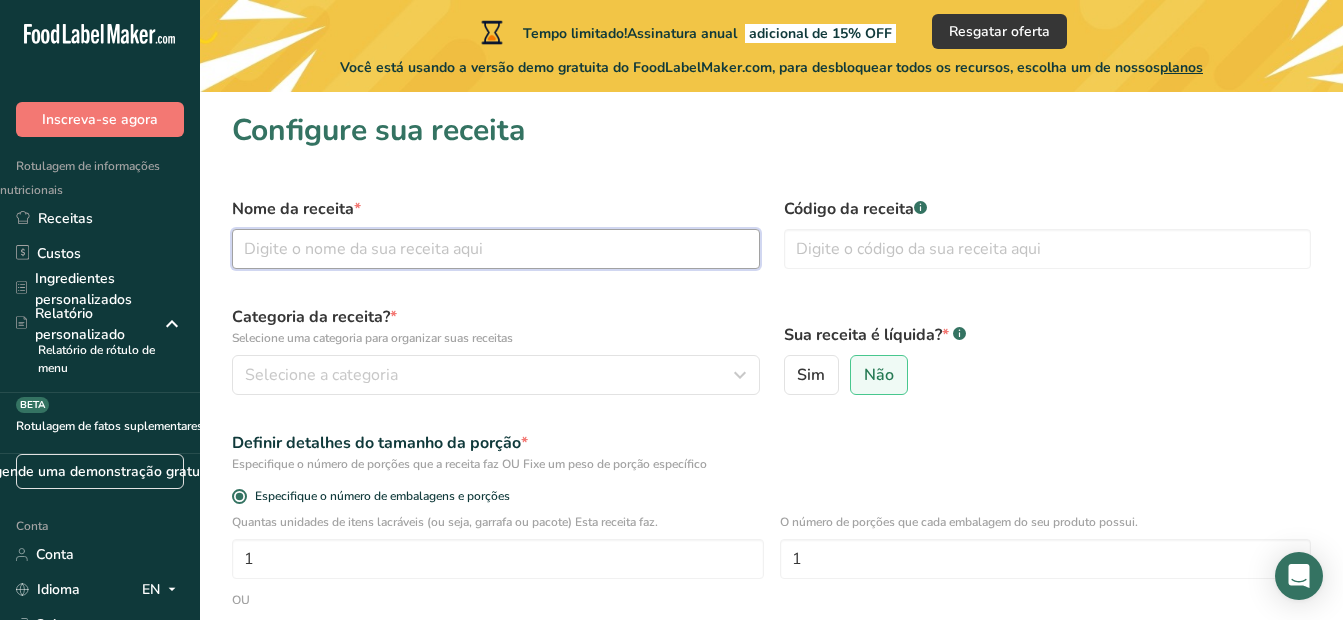 click at bounding box center [496, 249] 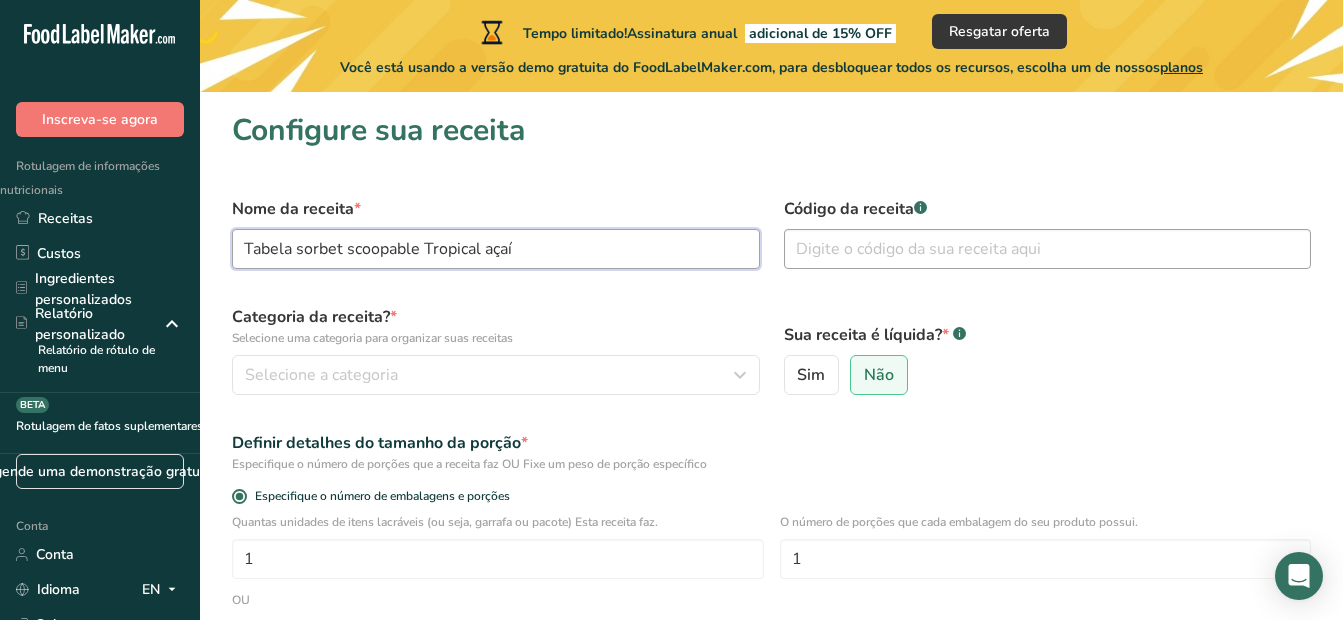 type on "Tabela sorbet scoopable Tropical açaí" 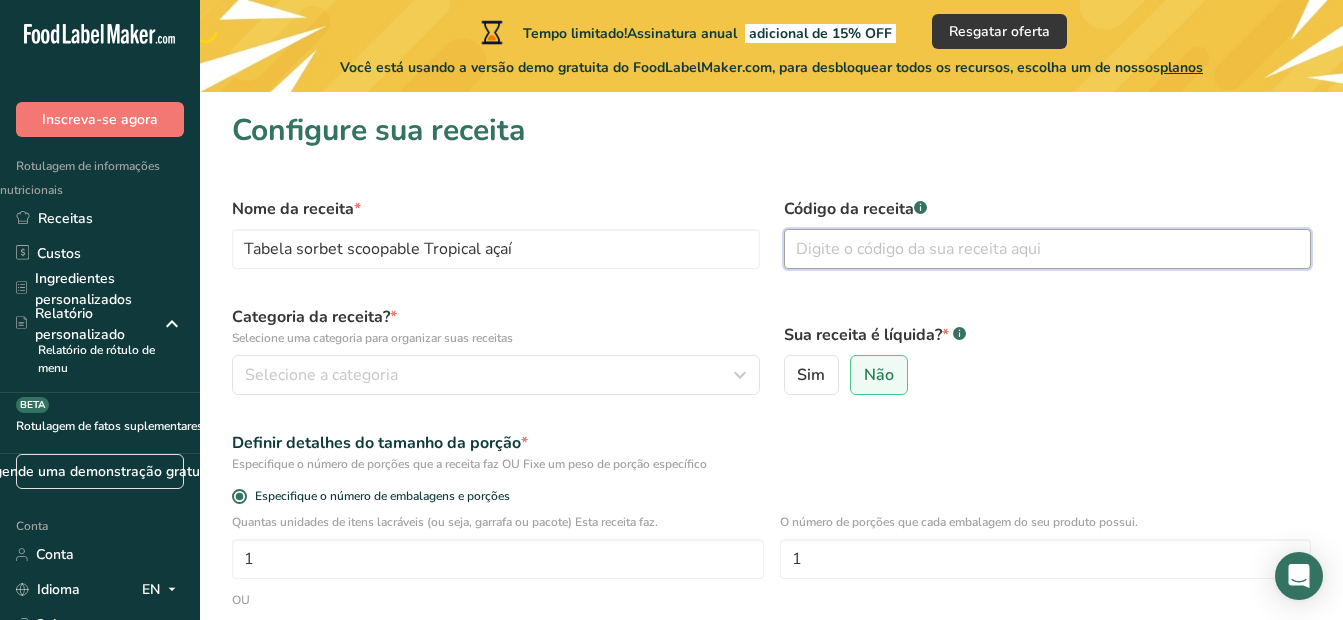 click at bounding box center [1048, 249] 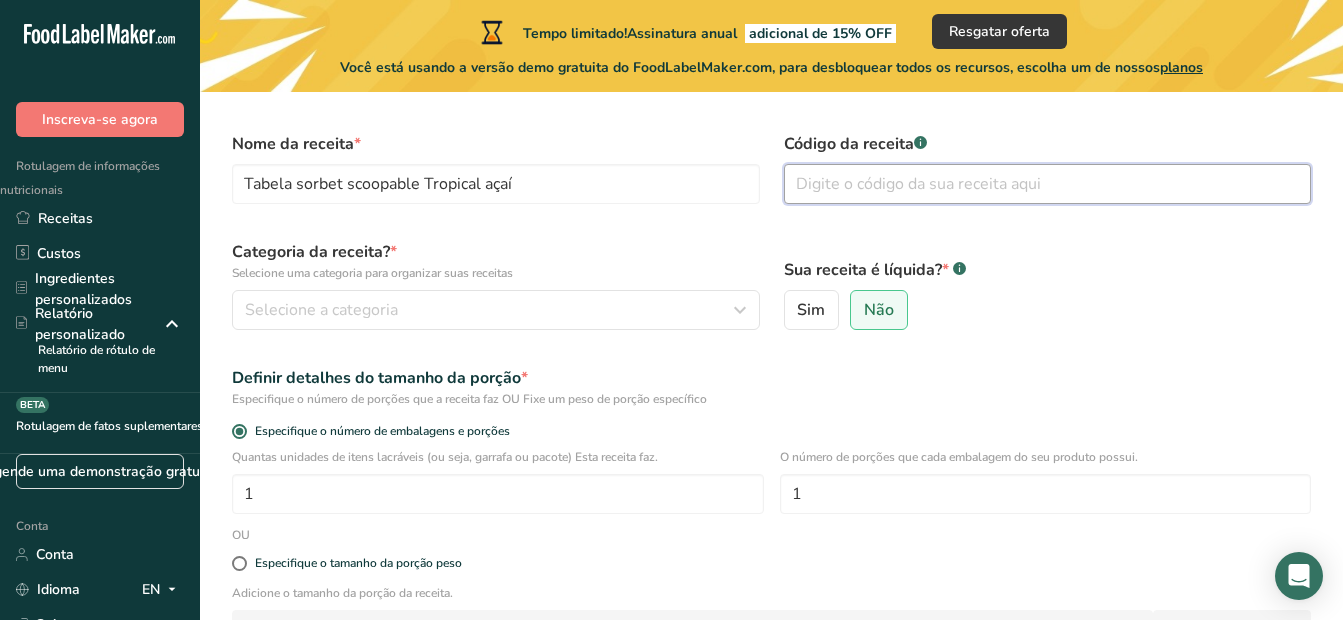 scroll, scrollTop: 100, scrollLeft: 0, axis: vertical 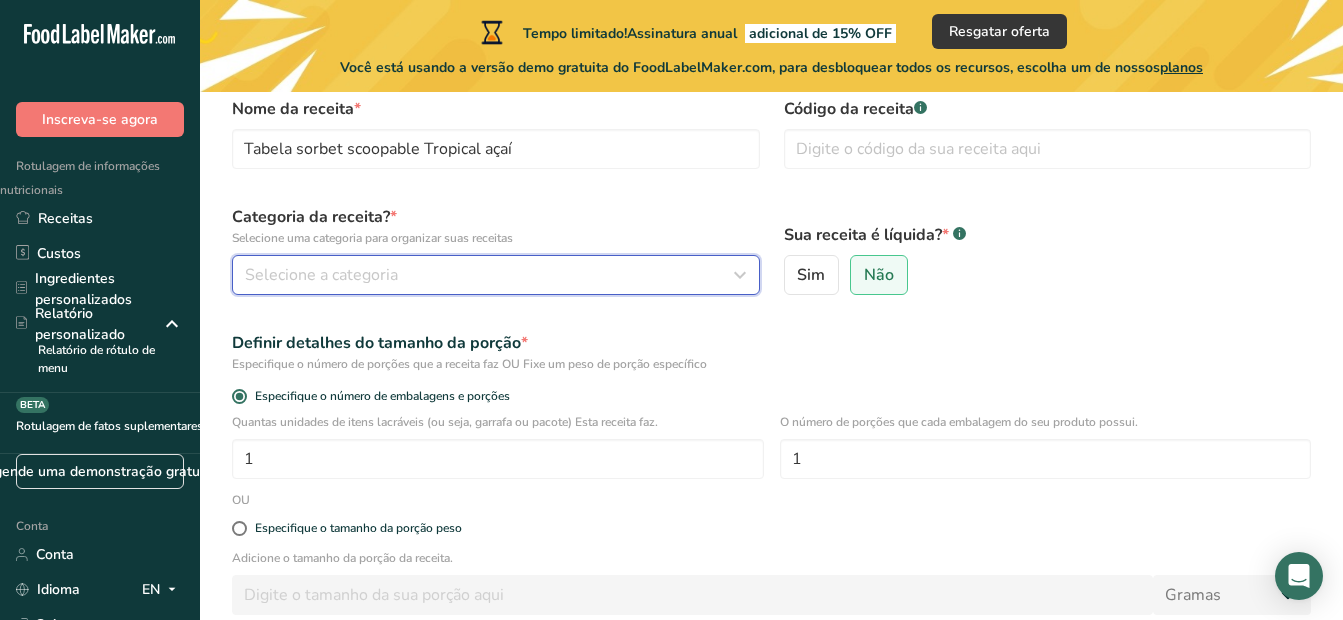 click on "Selecione a categoria" at bounding box center (321, 275) 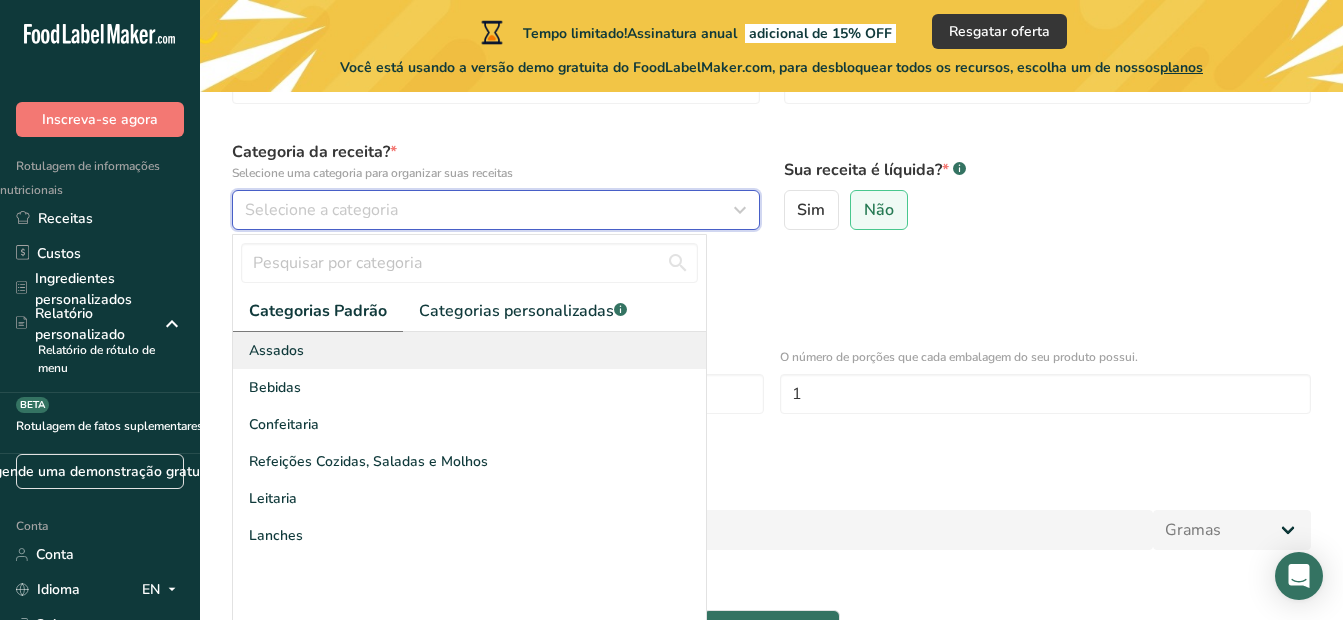 scroll, scrollTop: 200, scrollLeft: 0, axis: vertical 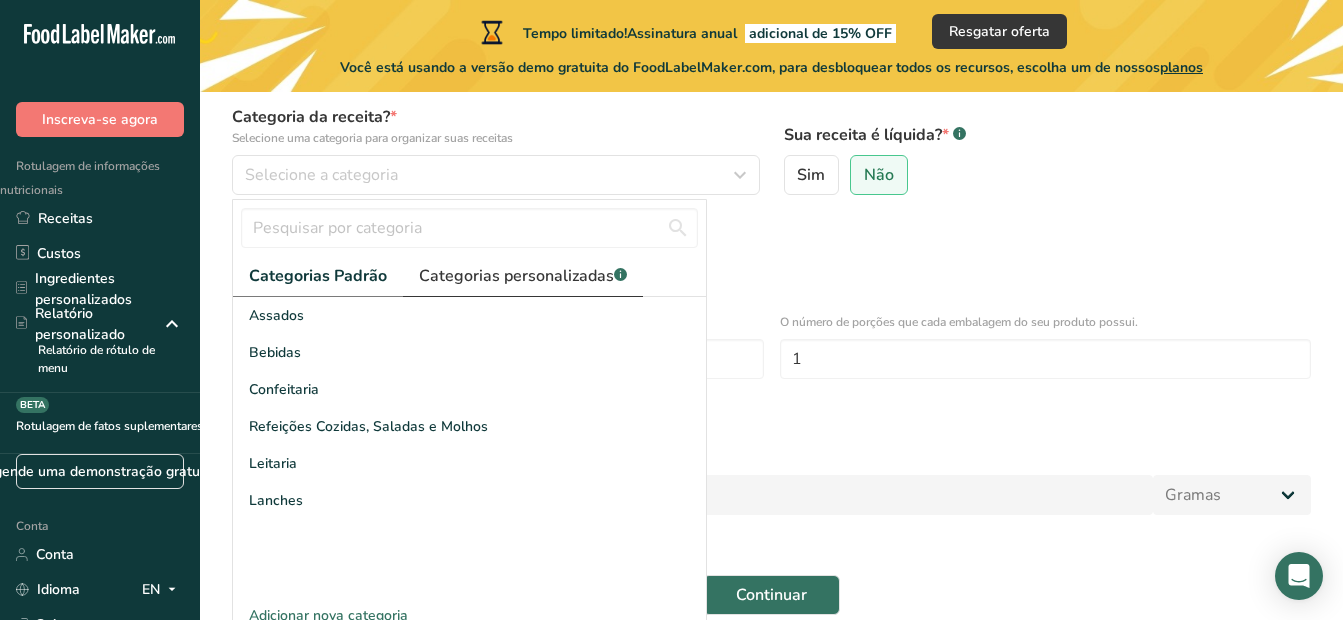 click on "Categorias personalizadas" at bounding box center (516, 276) 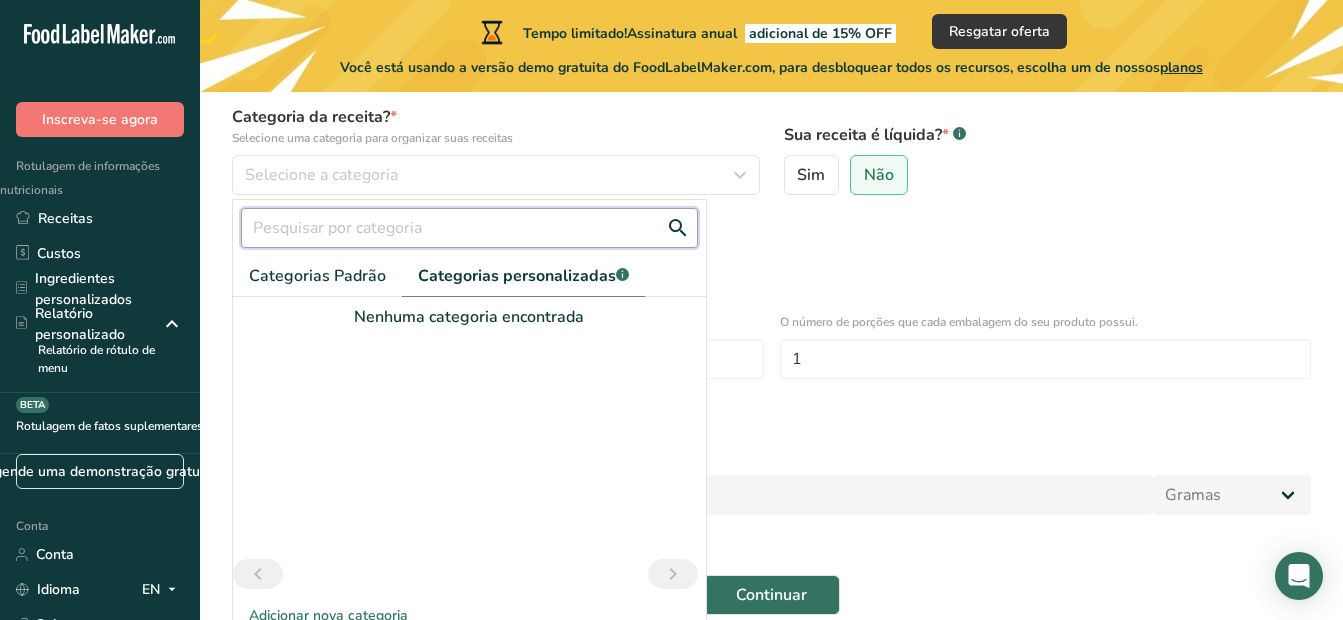 click at bounding box center (469, 228) 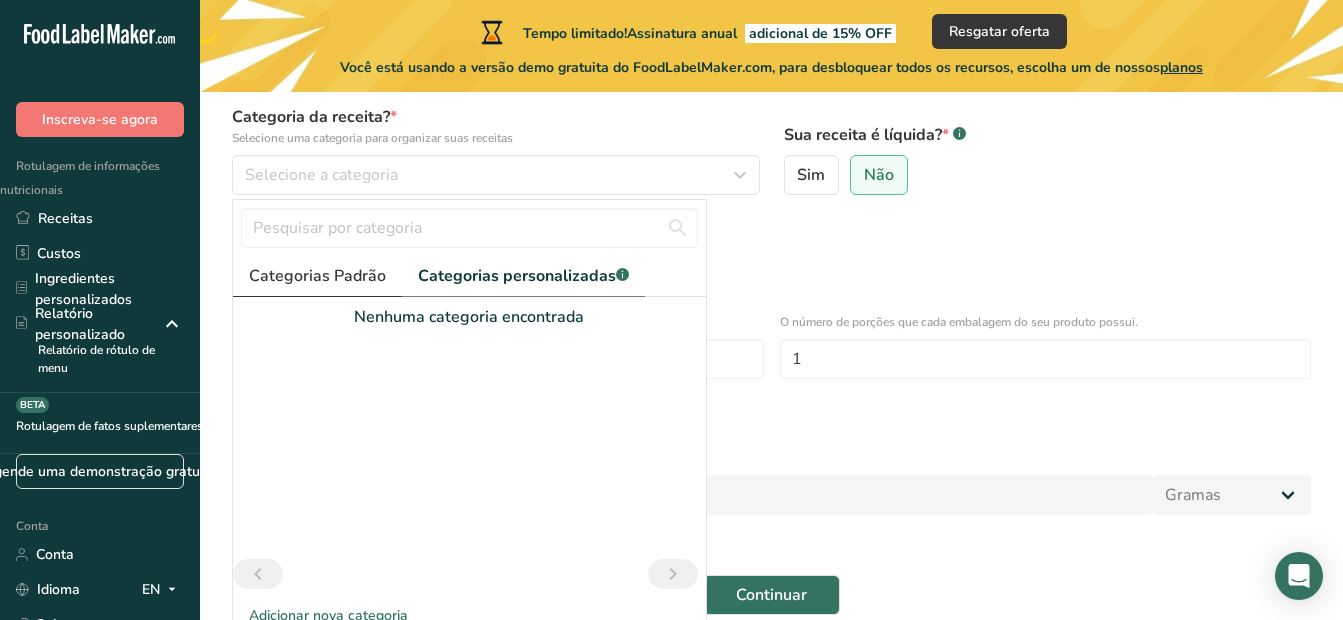 click on "Categorias Padrão" at bounding box center [317, 276] 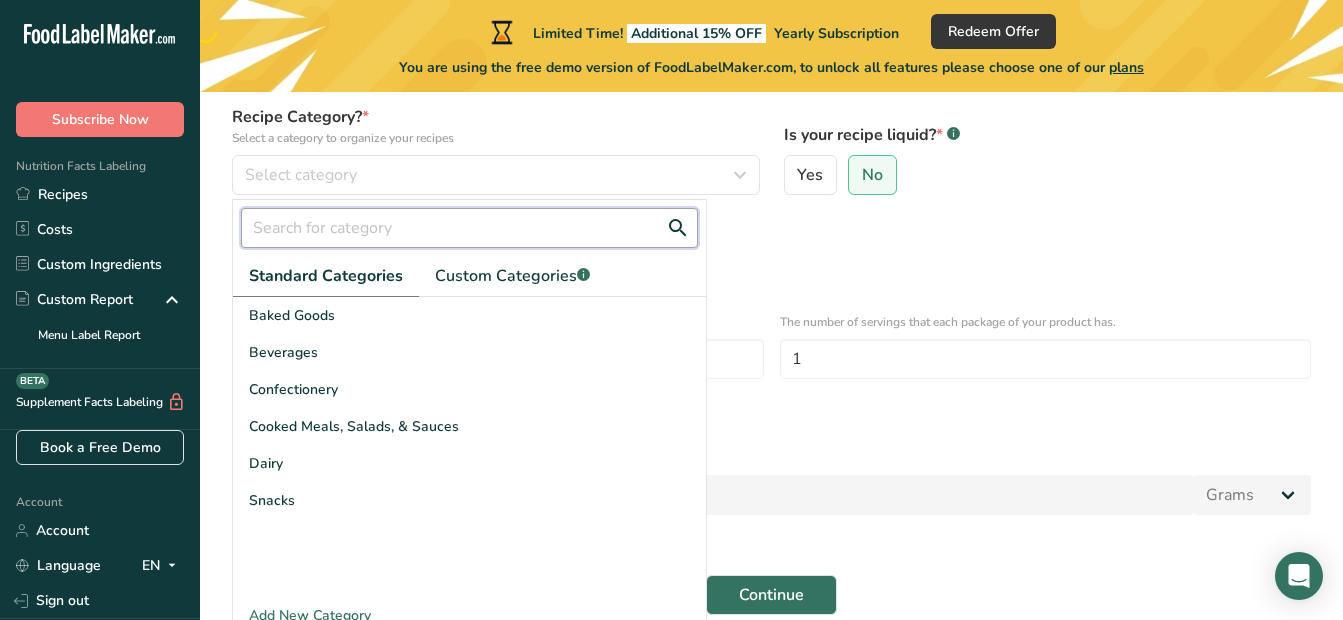 click at bounding box center [469, 228] 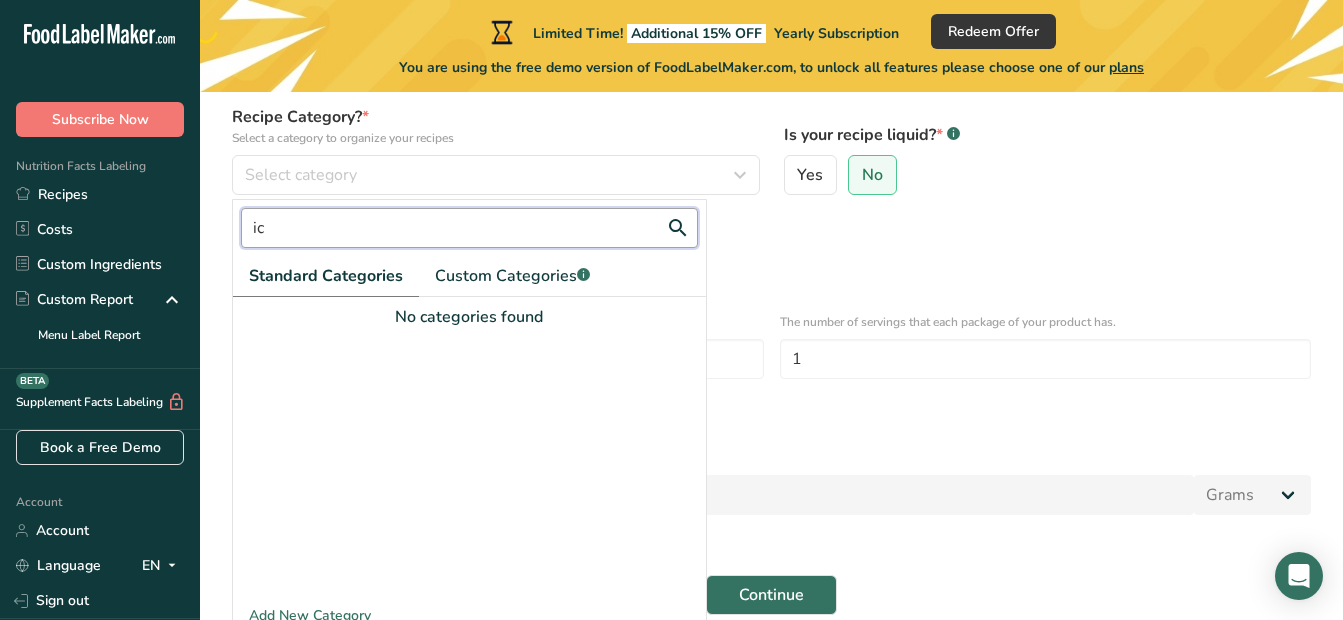 type on "i" 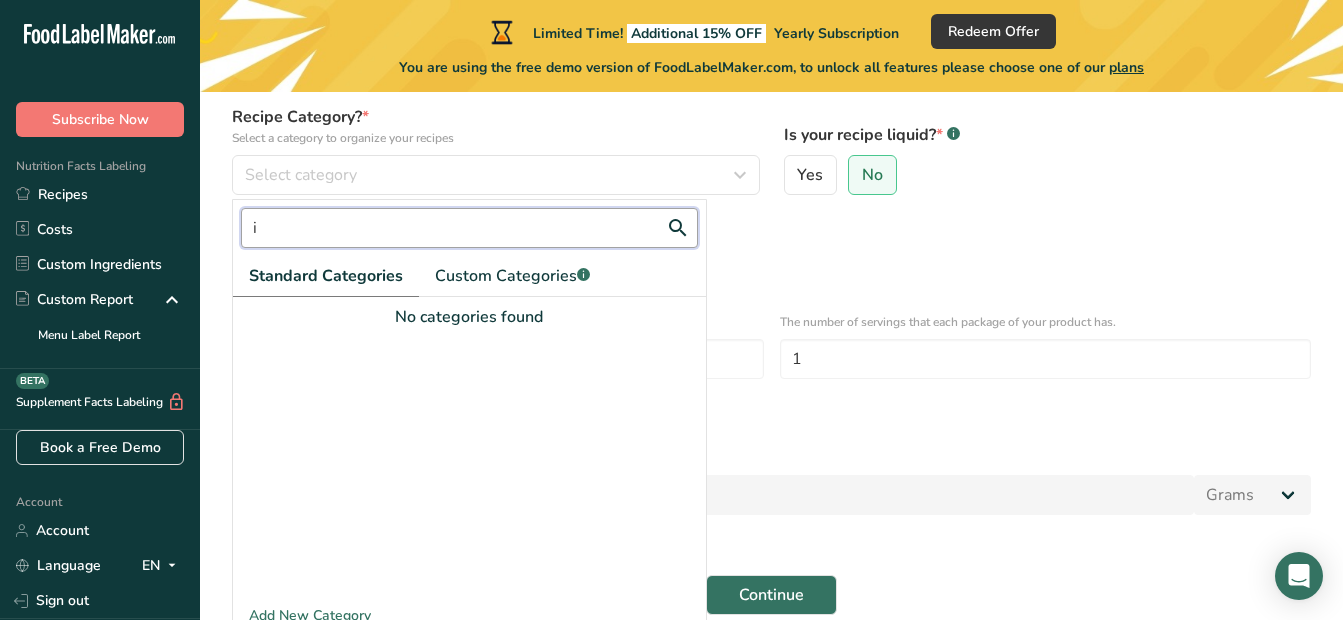 type 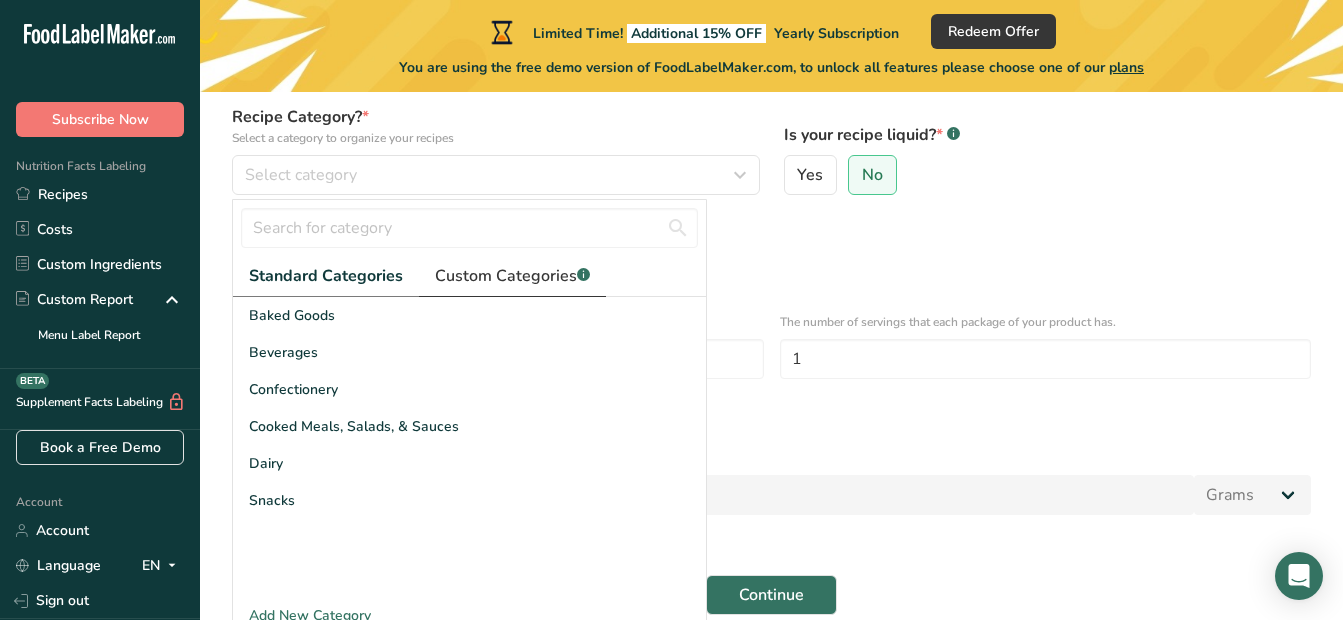 click on "Custom Categories" at bounding box center (506, 276) 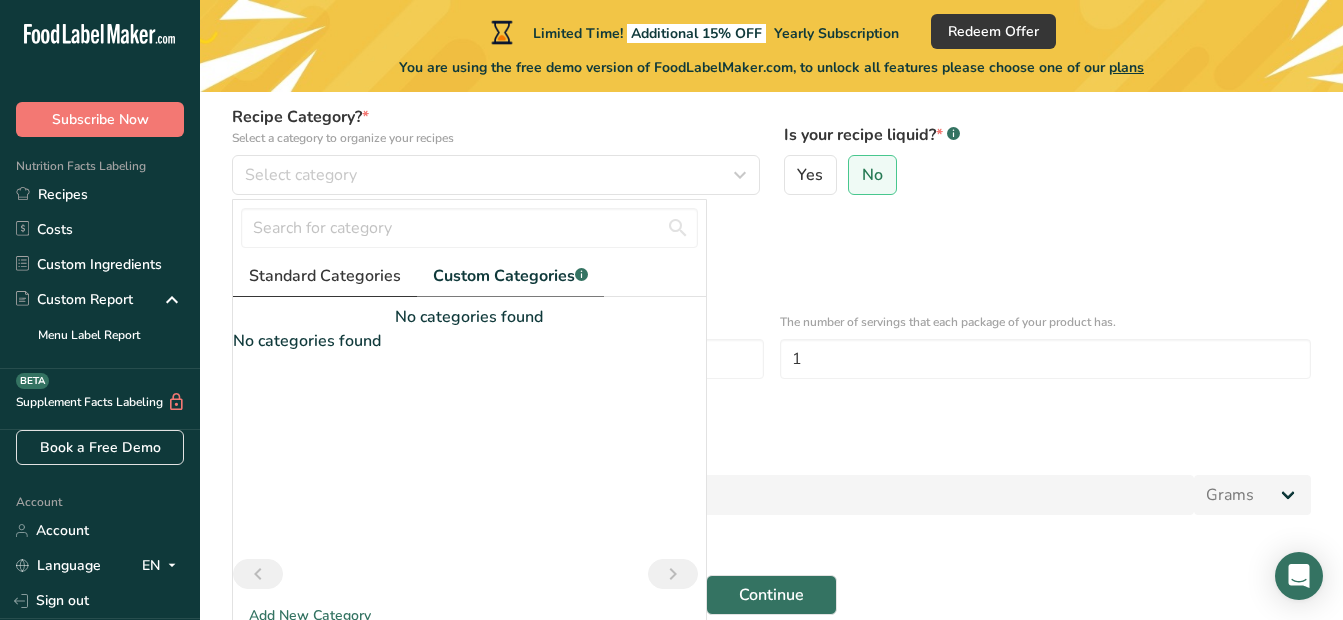 click on "Standard Categories" at bounding box center (325, 276) 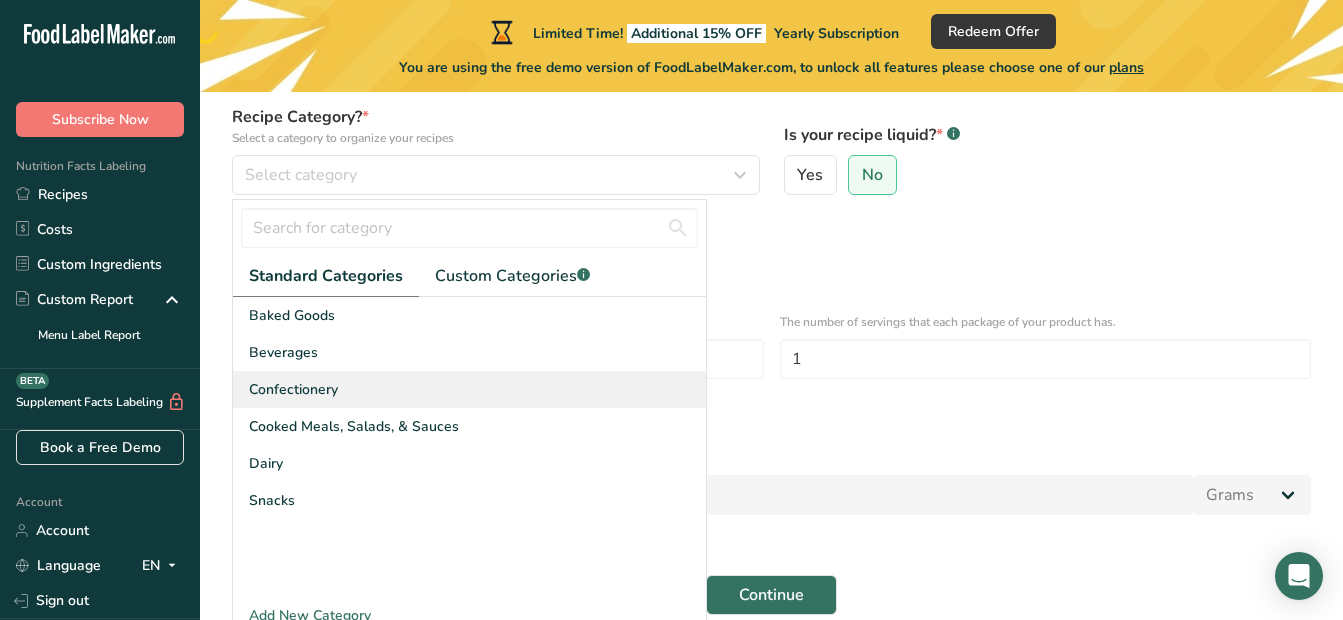click on "Confectionery" at bounding box center (293, 389) 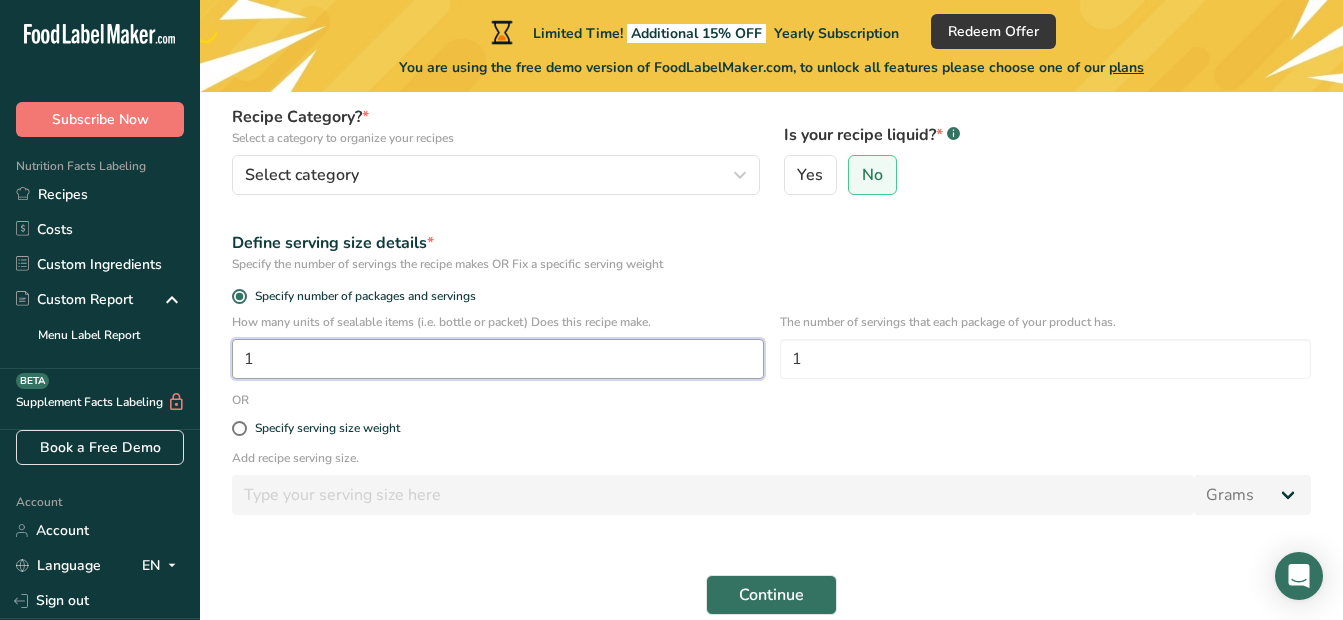 click on "1" at bounding box center [498, 359] 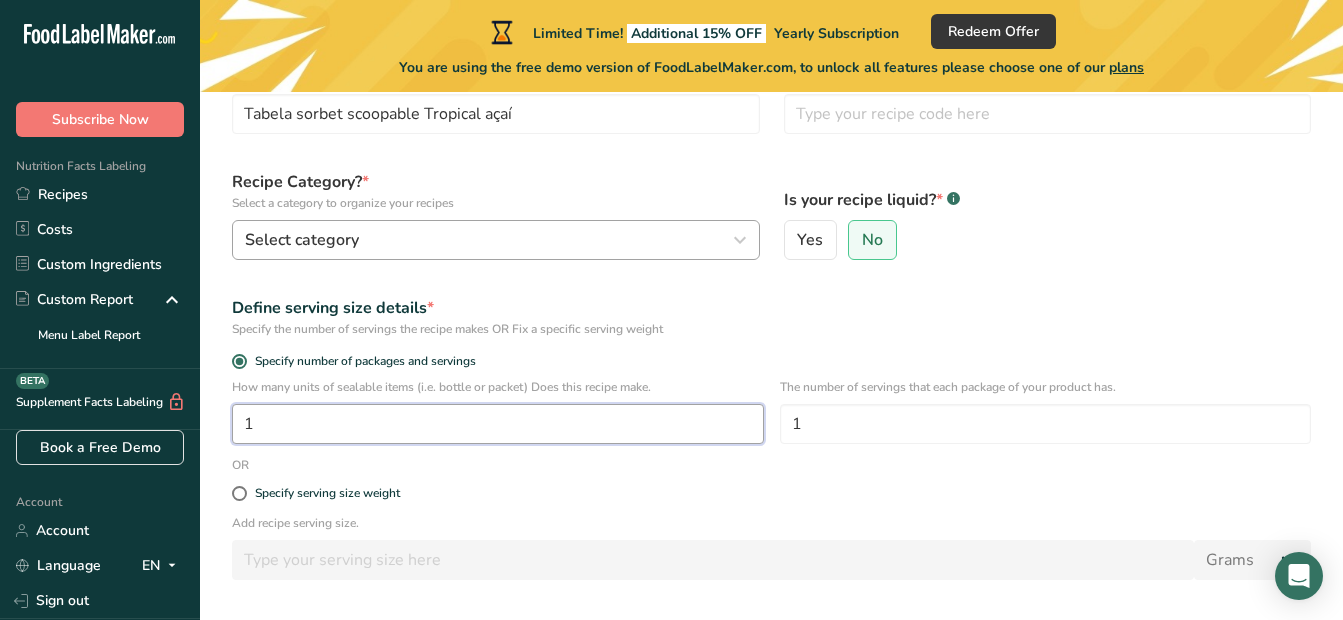 scroll, scrollTop: 100, scrollLeft: 0, axis: vertical 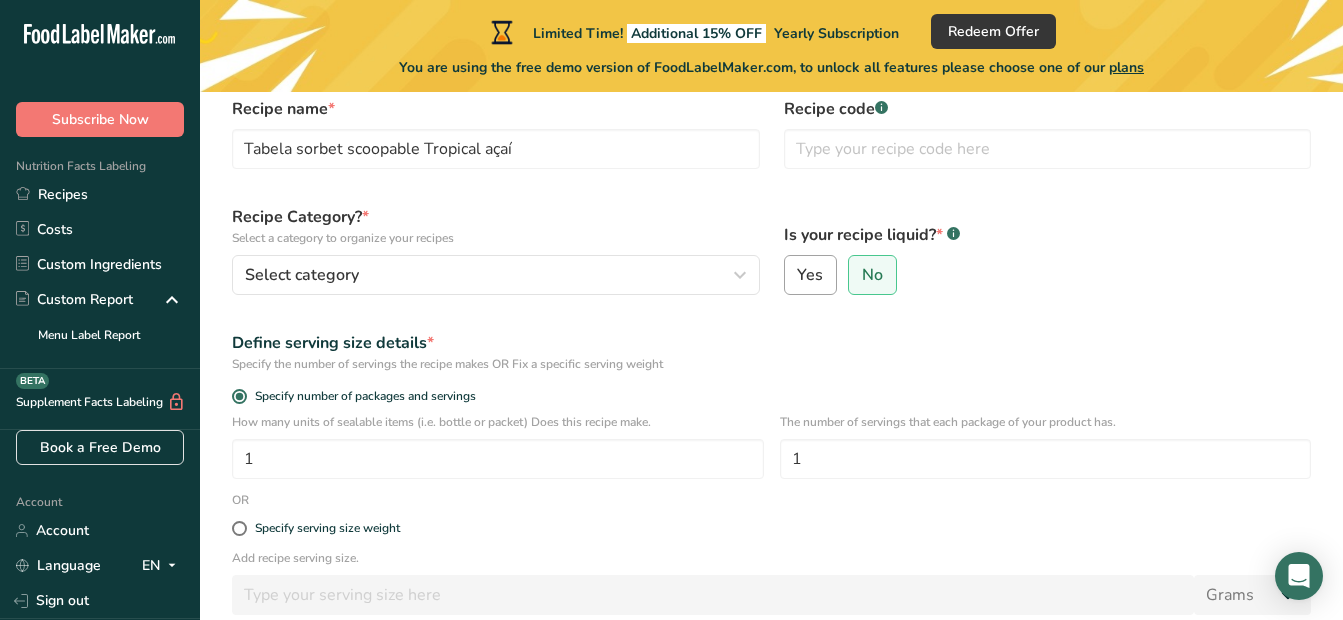 click on "Yes" at bounding box center [810, 275] 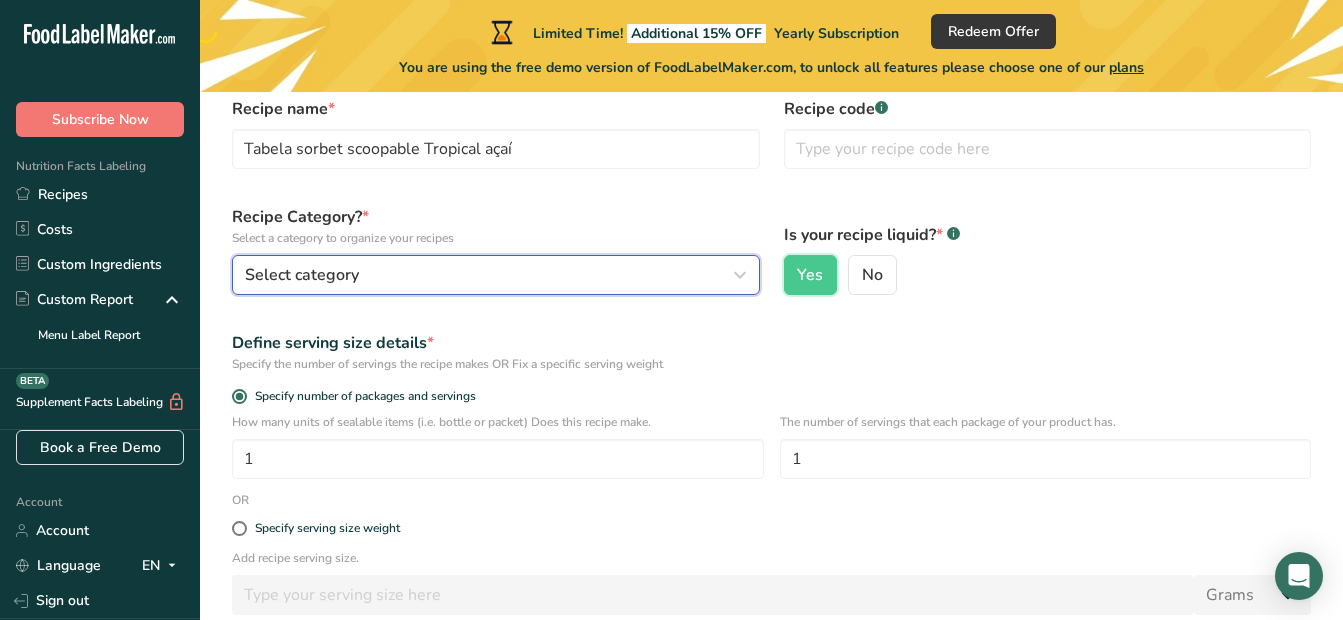click on "Select category" at bounding box center [496, 275] 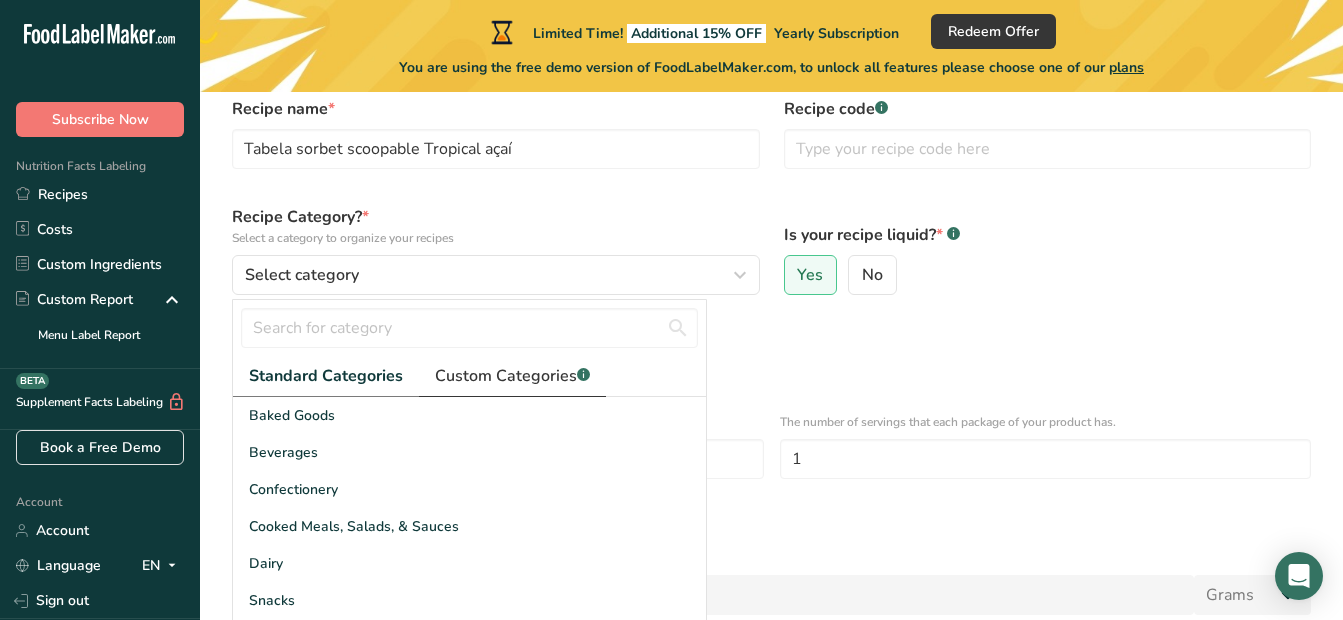 click on "Custom Categories" at bounding box center [506, 376] 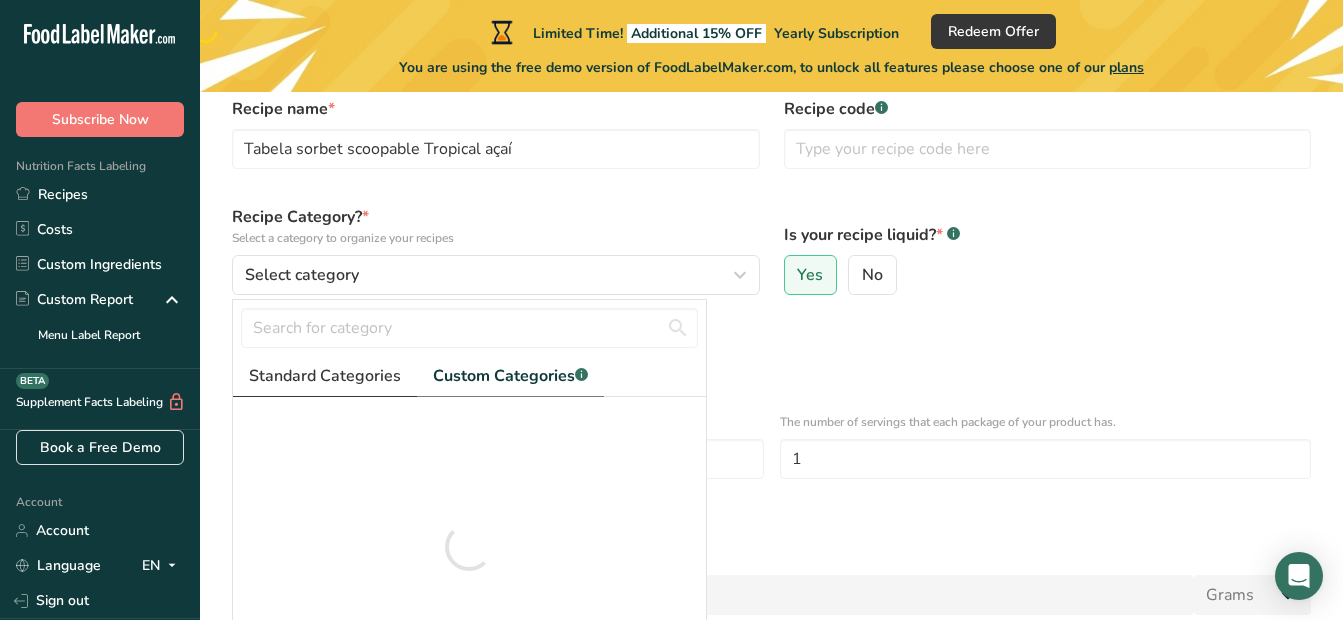 click on "Standard Categories" at bounding box center (325, 376) 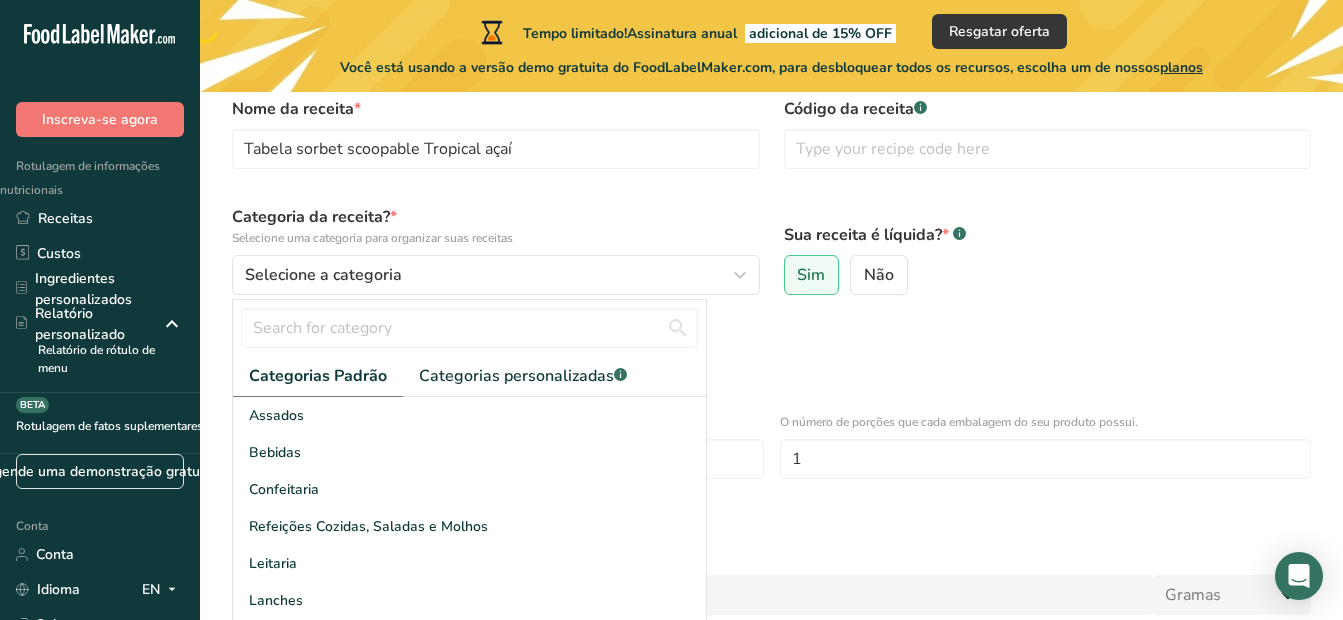 scroll, scrollTop: 200, scrollLeft: 0, axis: vertical 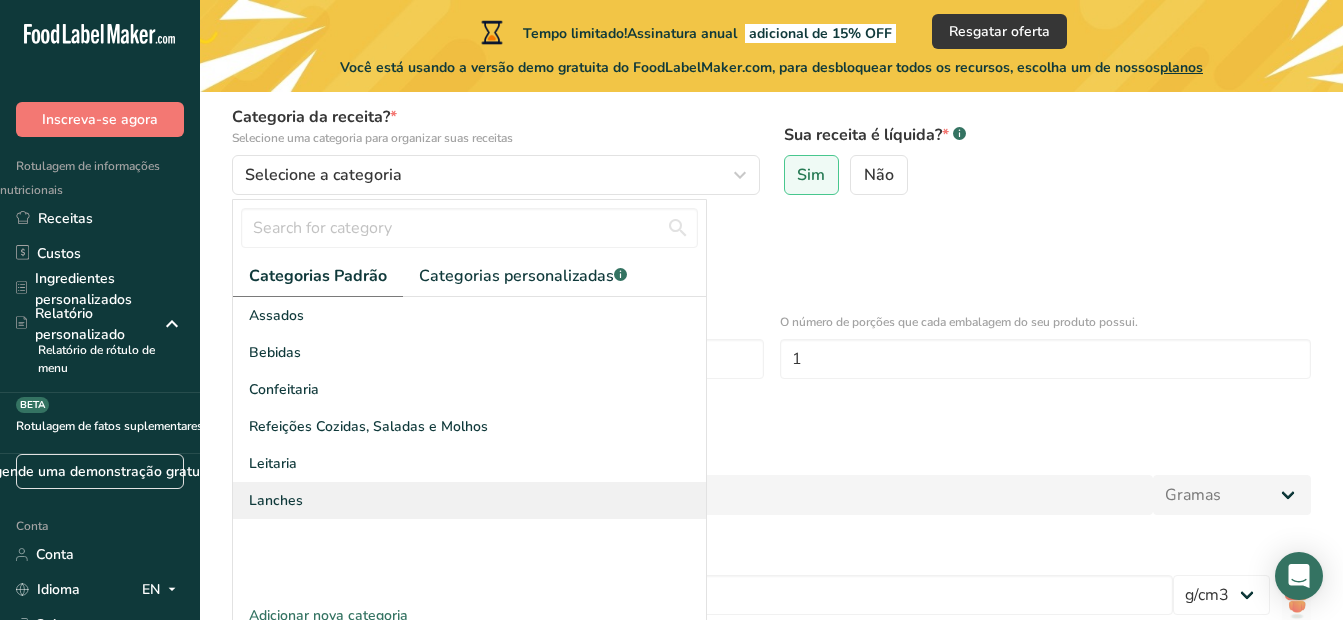 click on "Lanches" at bounding box center (469, 500) 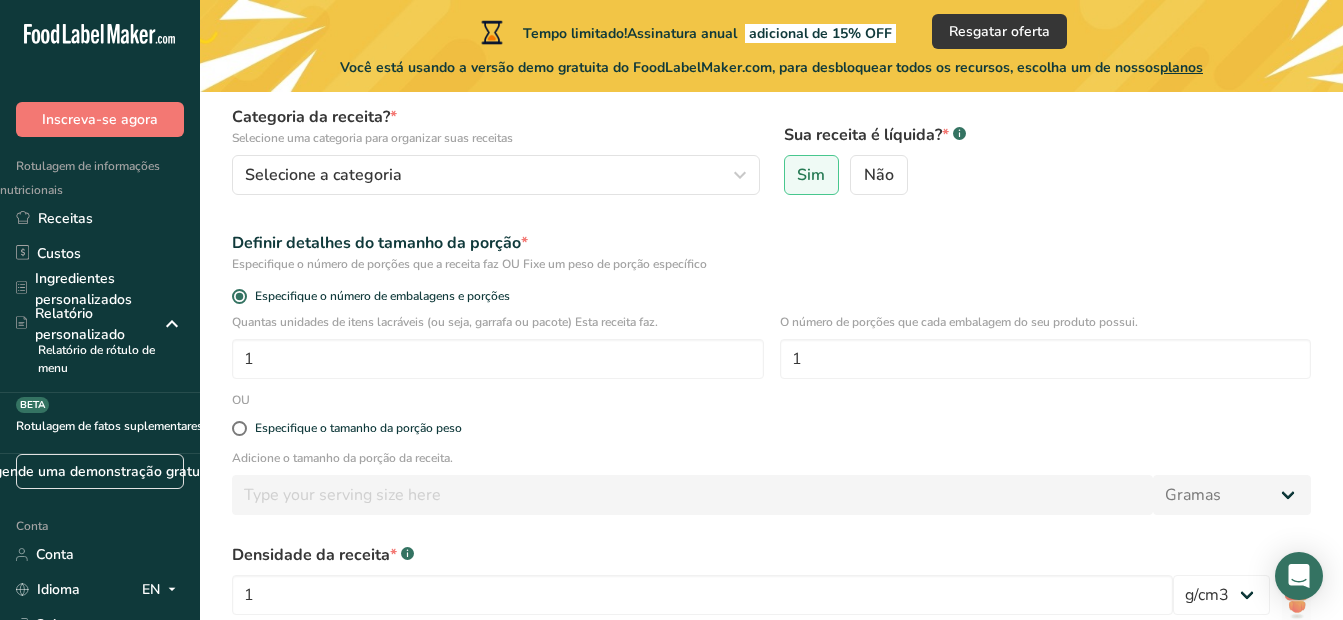 scroll, scrollTop: 300, scrollLeft: 0, axis: vertical 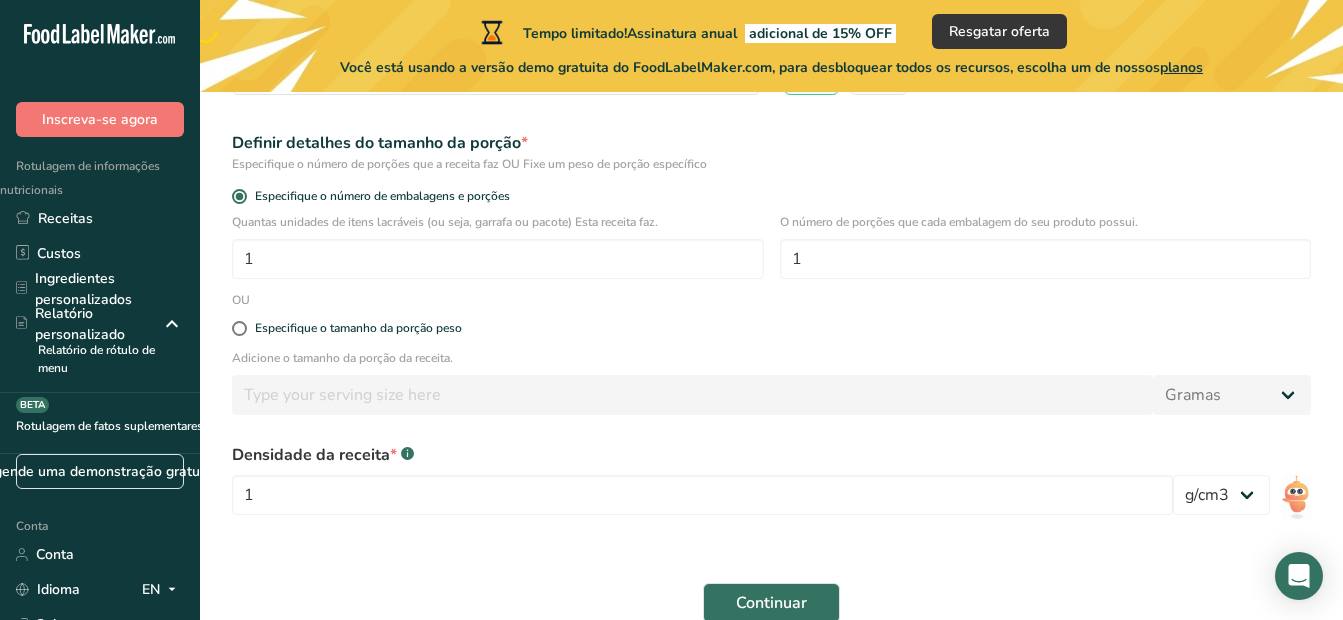 drag, startPoint x: 358, startPoint y: 225, endPoint x: 687, endPoint y: 223, distance: 329.00607 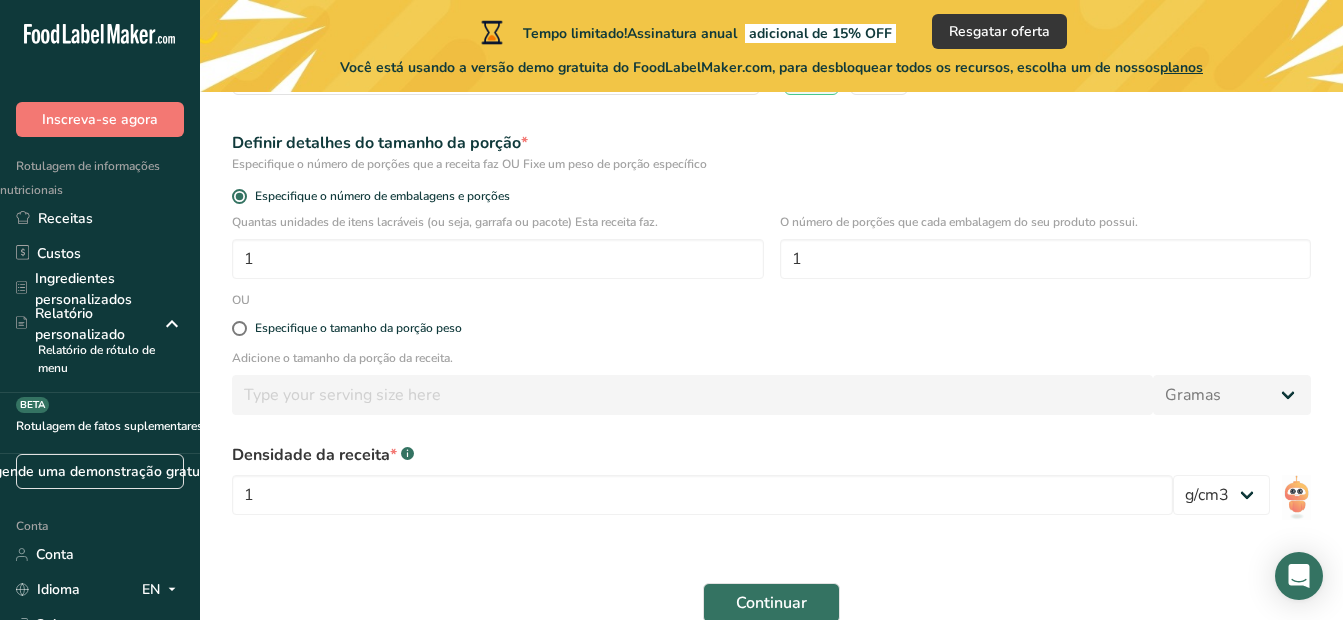 click on "Quantas unidades de itens lacráveis (ou seja, garrafa ou pacote) Esta receita faz." at bounding box center [498, 222] 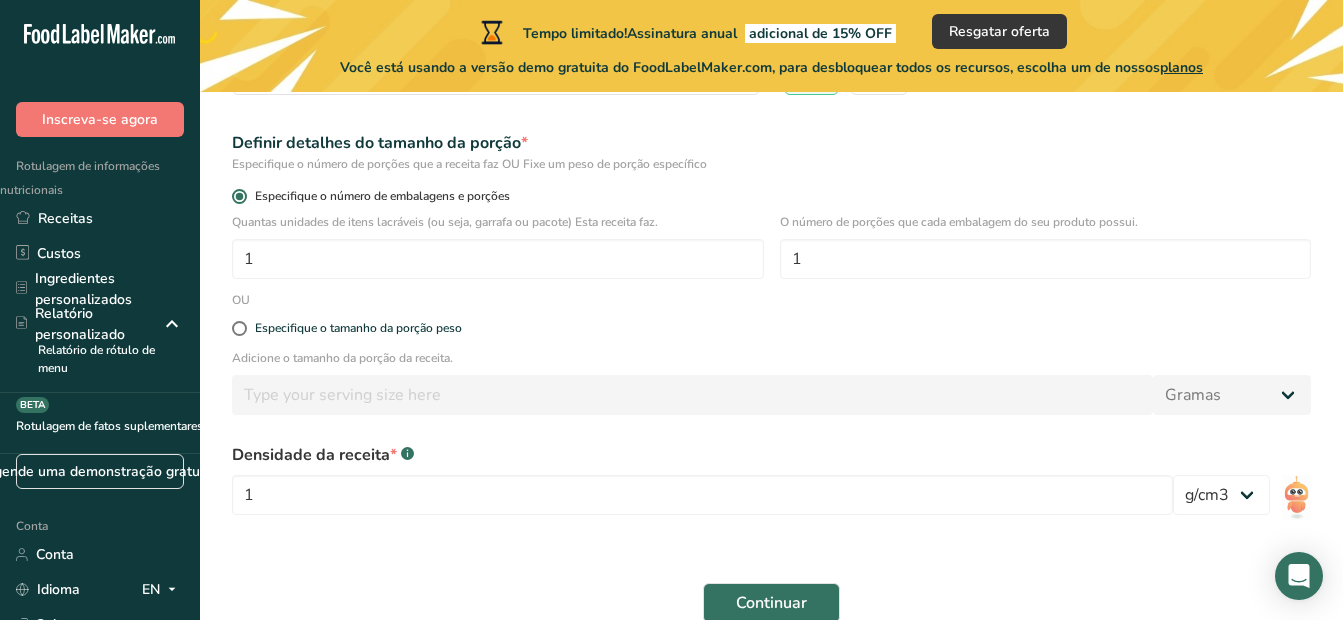 drag, startPoint x: 687, startPoint y: 223, endPoint x: 673, endPoint y: 198, distance: 28.653097 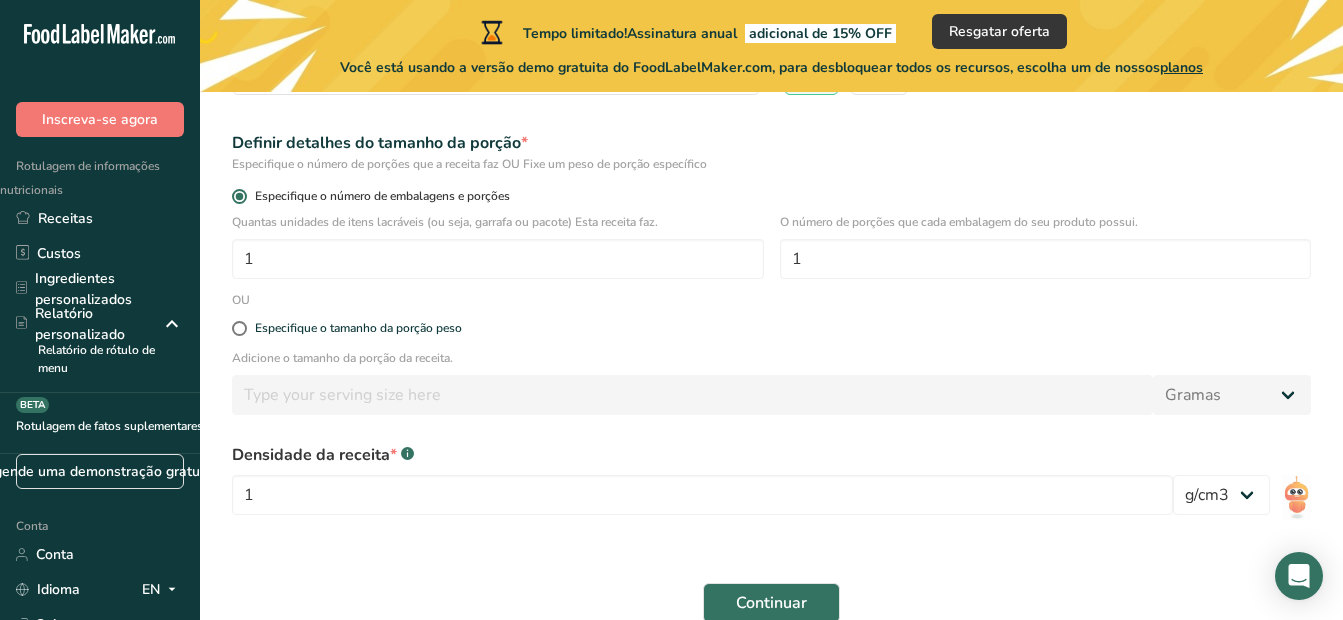 click on "Especifique o número de embalagens e porções" at bounding box center [771, 196] 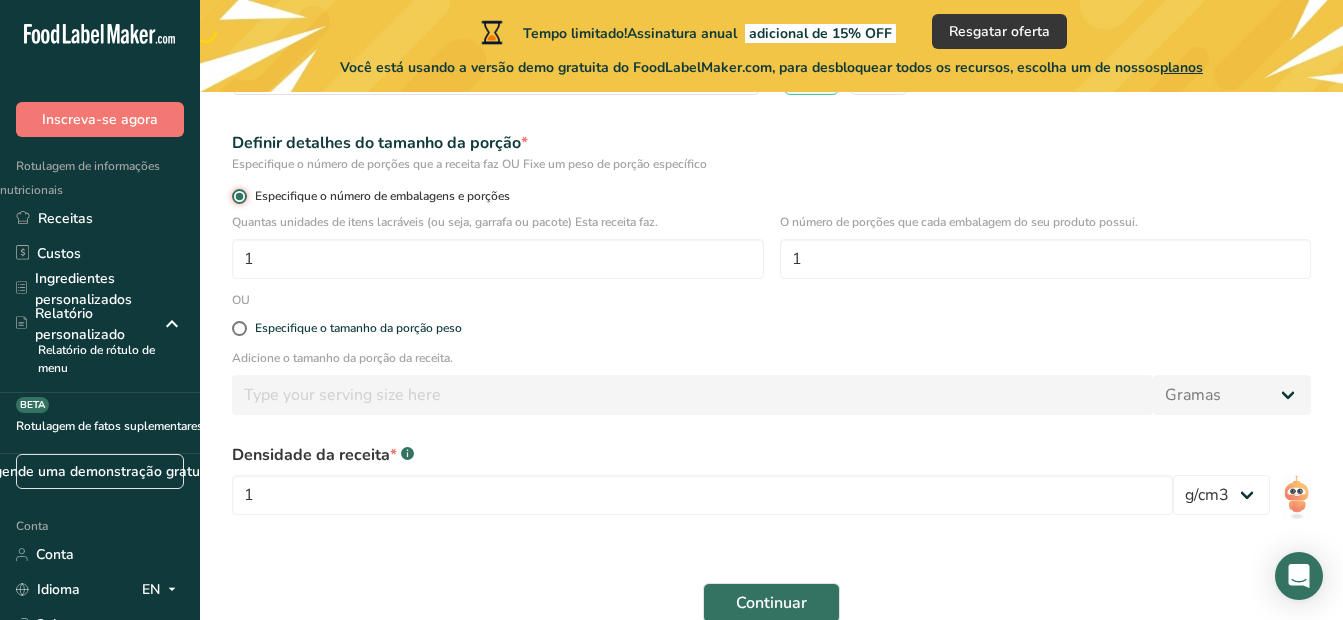 click on "Especifique o número de embalagens e porções" at bounding box center [238, 196] 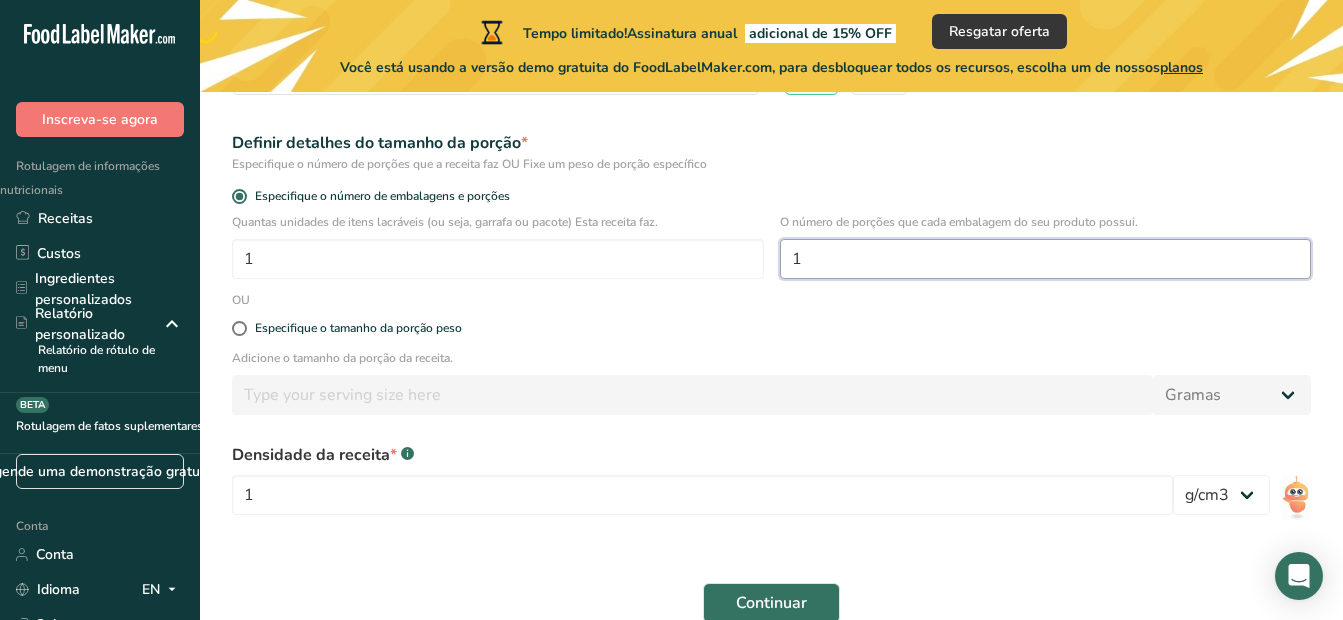 drag, startPoint x: 821, startPoint y: 257, endPoint x: 767, endPoint y: 258, distance: 54.00926 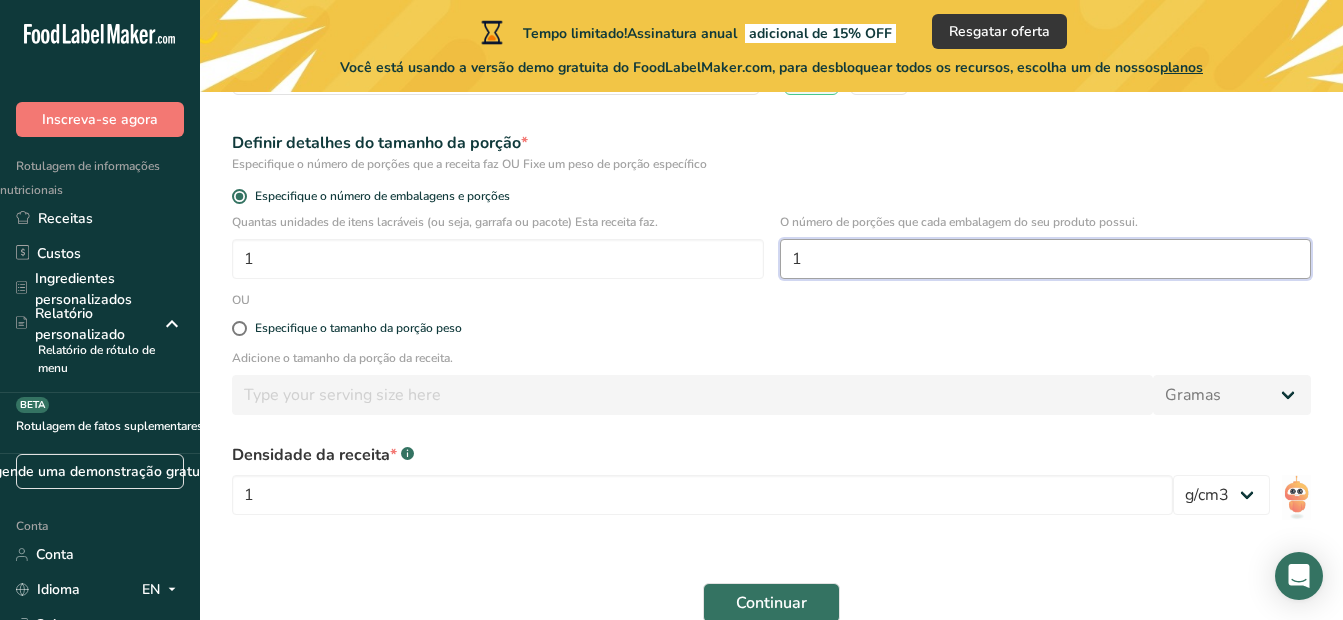 click on "Quantas unidades de itens lacráveis (ou seja, garrafa ou pacote) Esta receita faz.    1    O número de porções que cada embalagem do seu produto possui.    1" at bounding box center [771, 252] 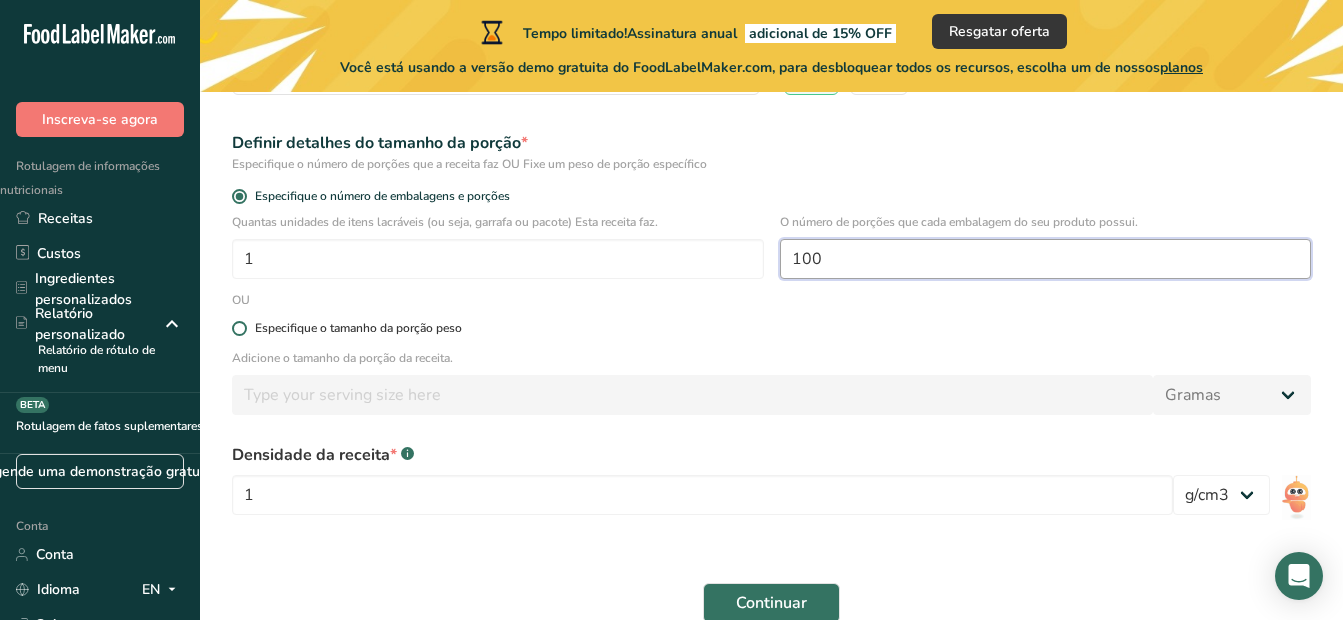 type on "100" 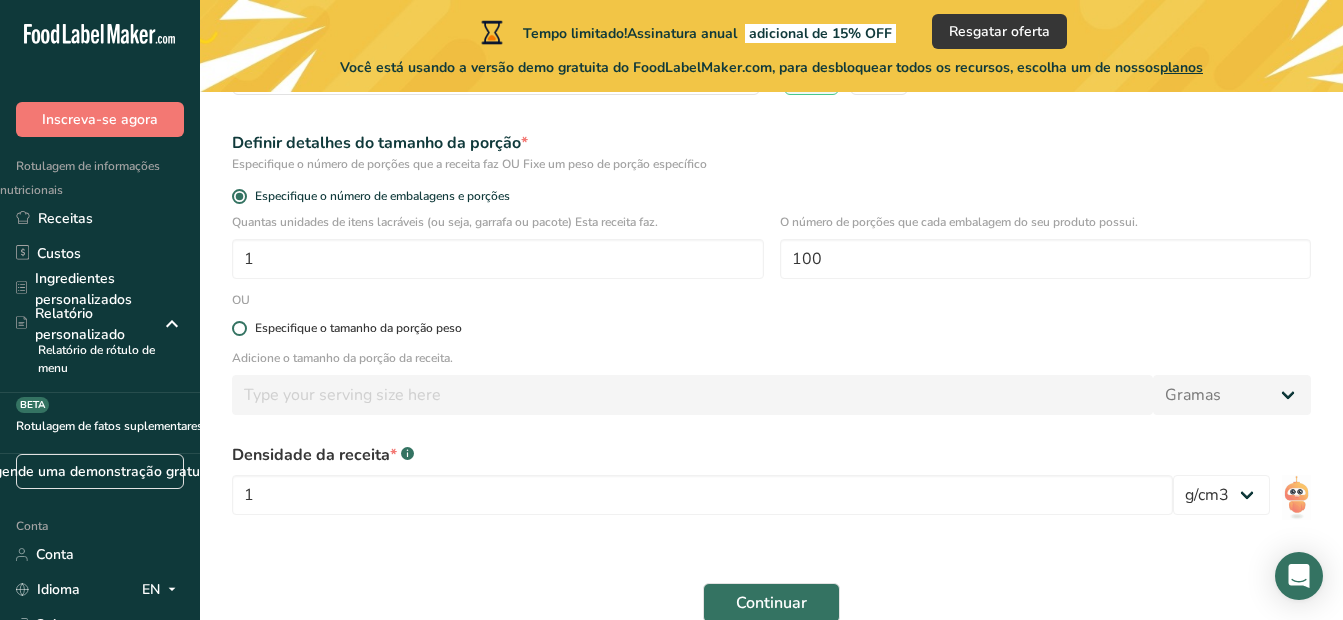 click at bounding box center [239, 328] 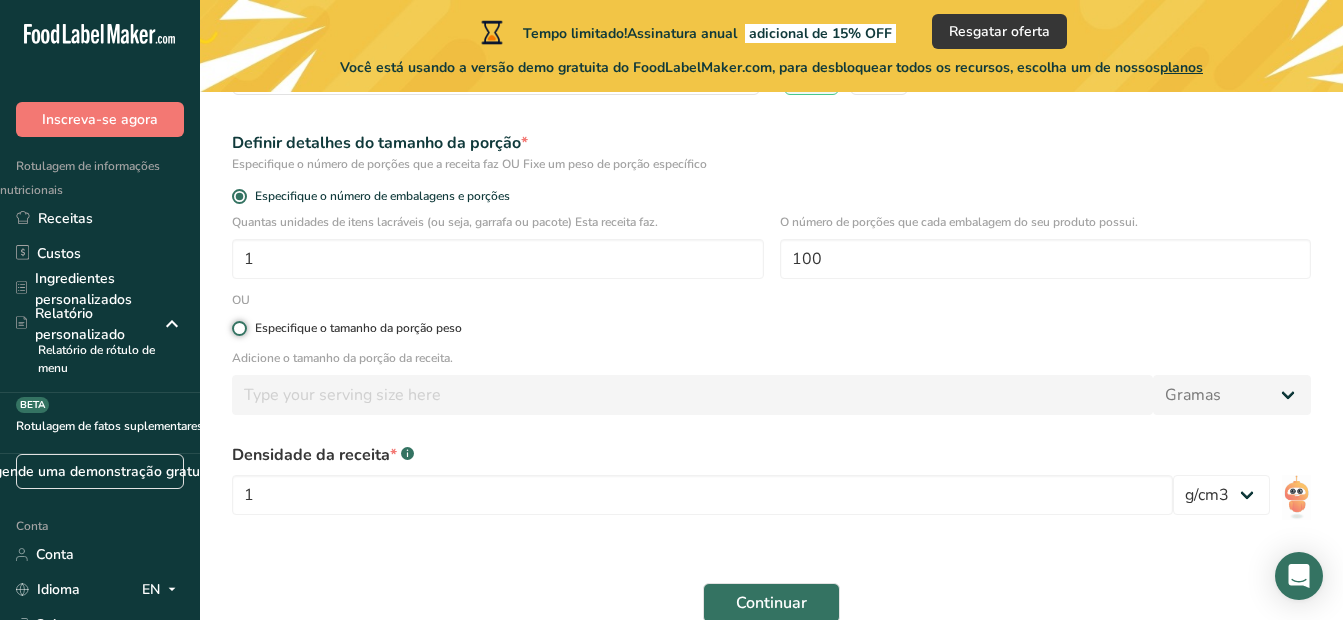 click on "Especifique o tamanho da porção peso" at bounding box center (238, 328) 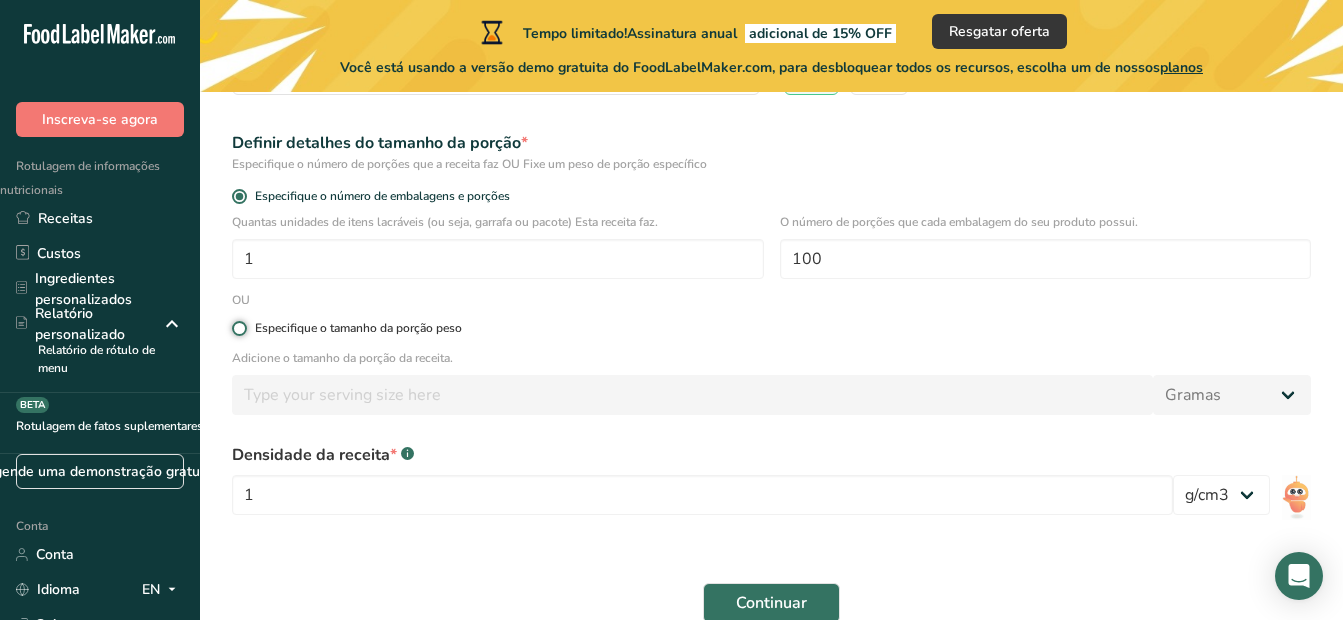 radio on "true" 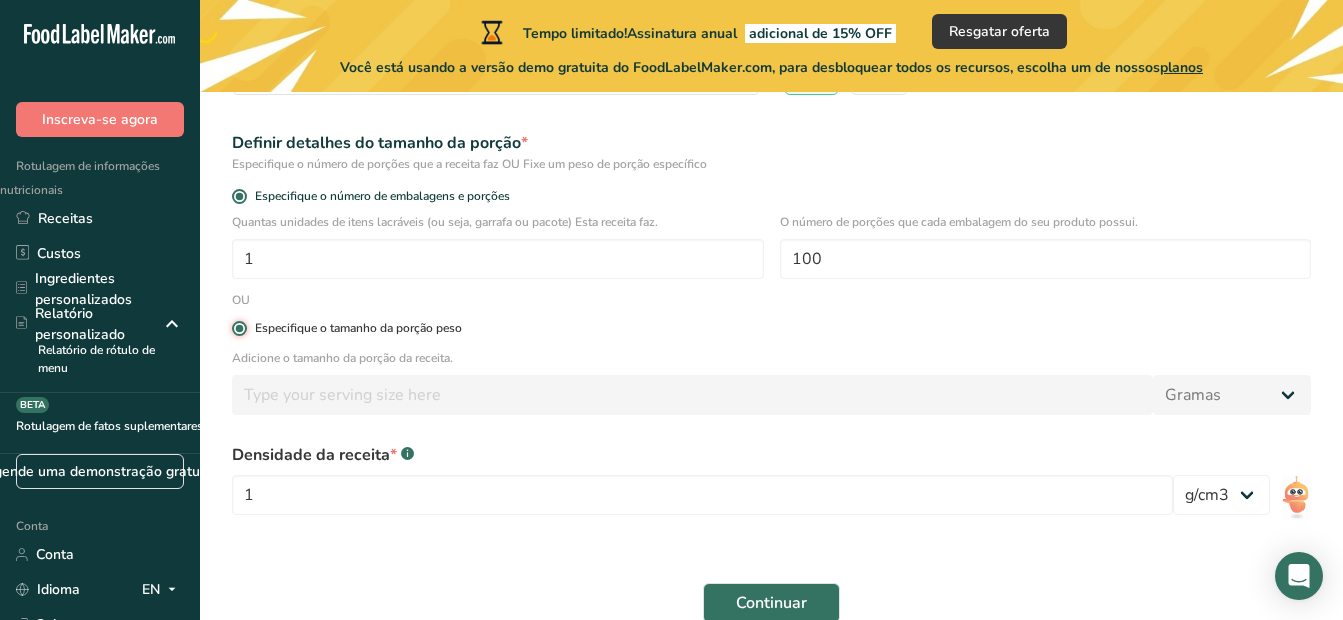 radio on "false" 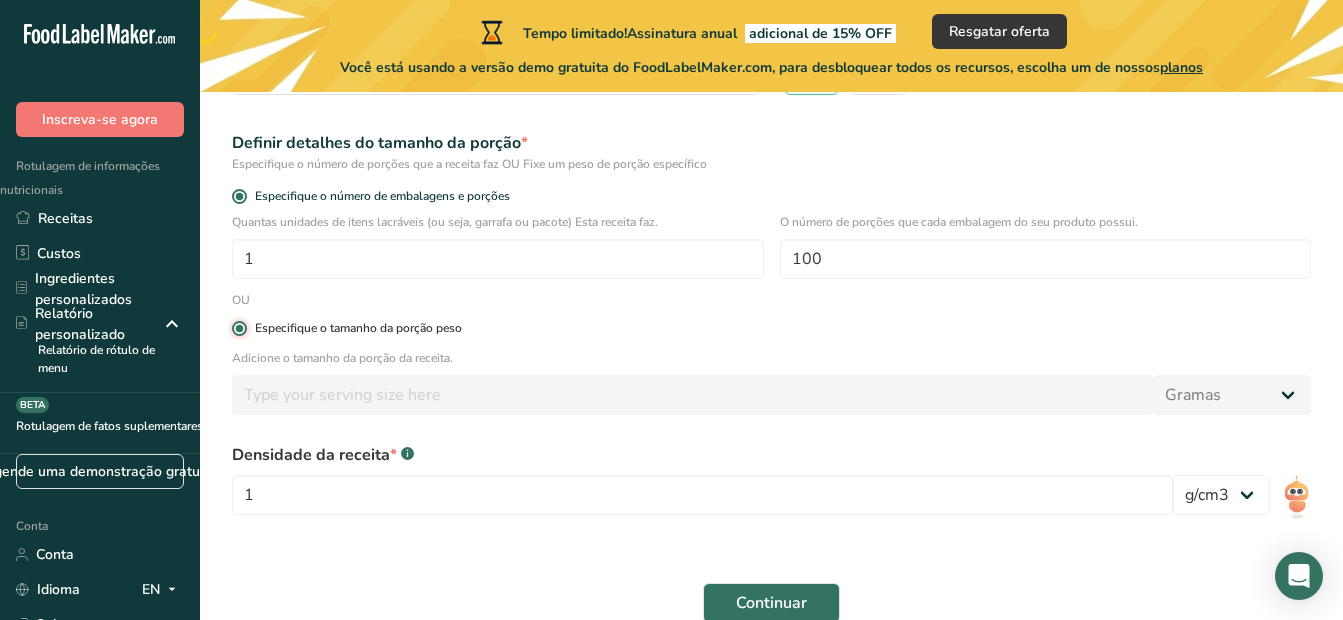 type 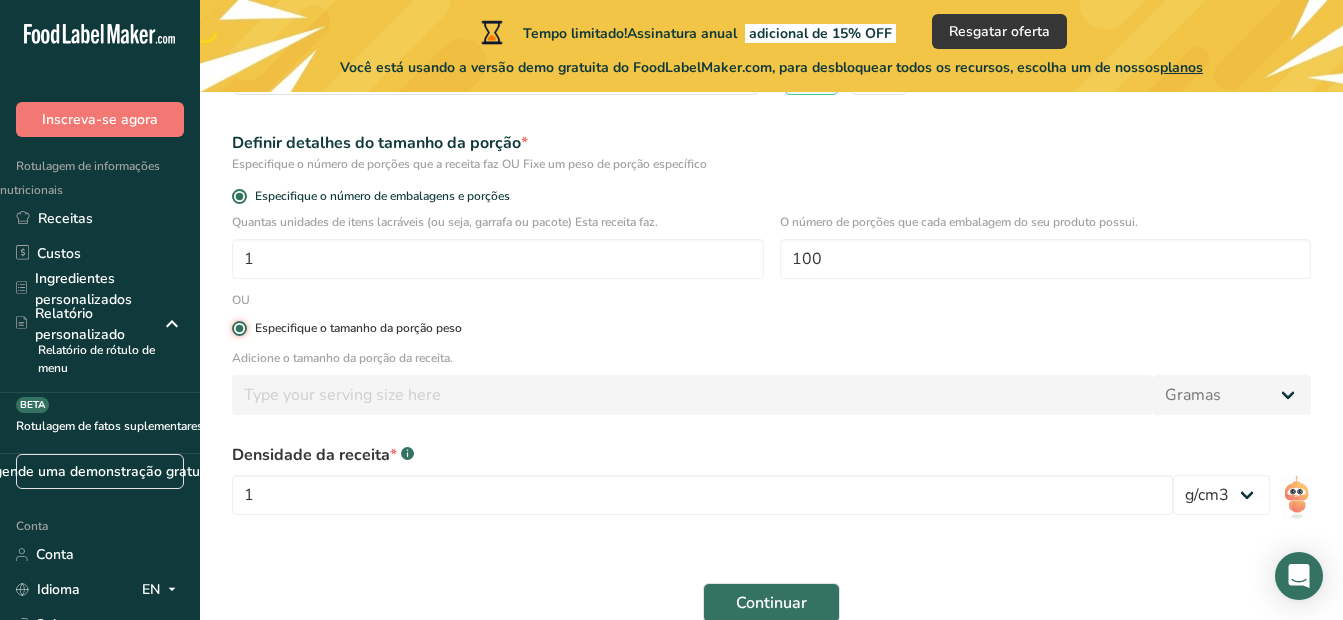 type 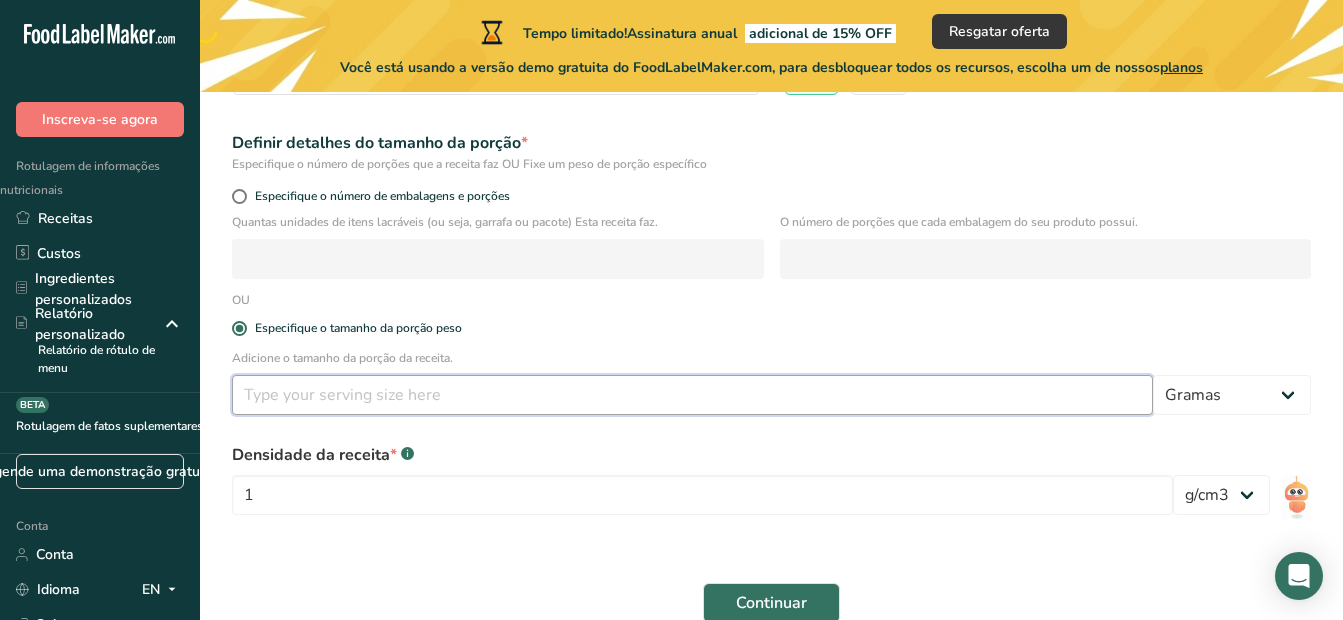 click at bounding box center (692, 395) 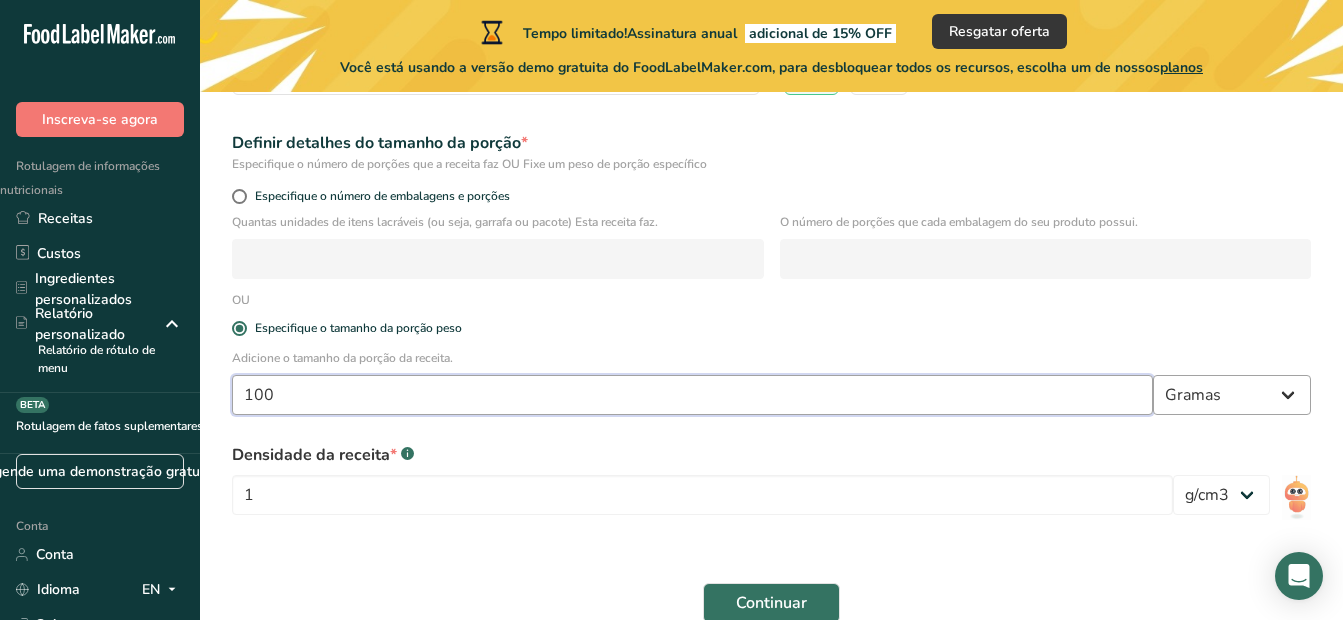 type on "100" 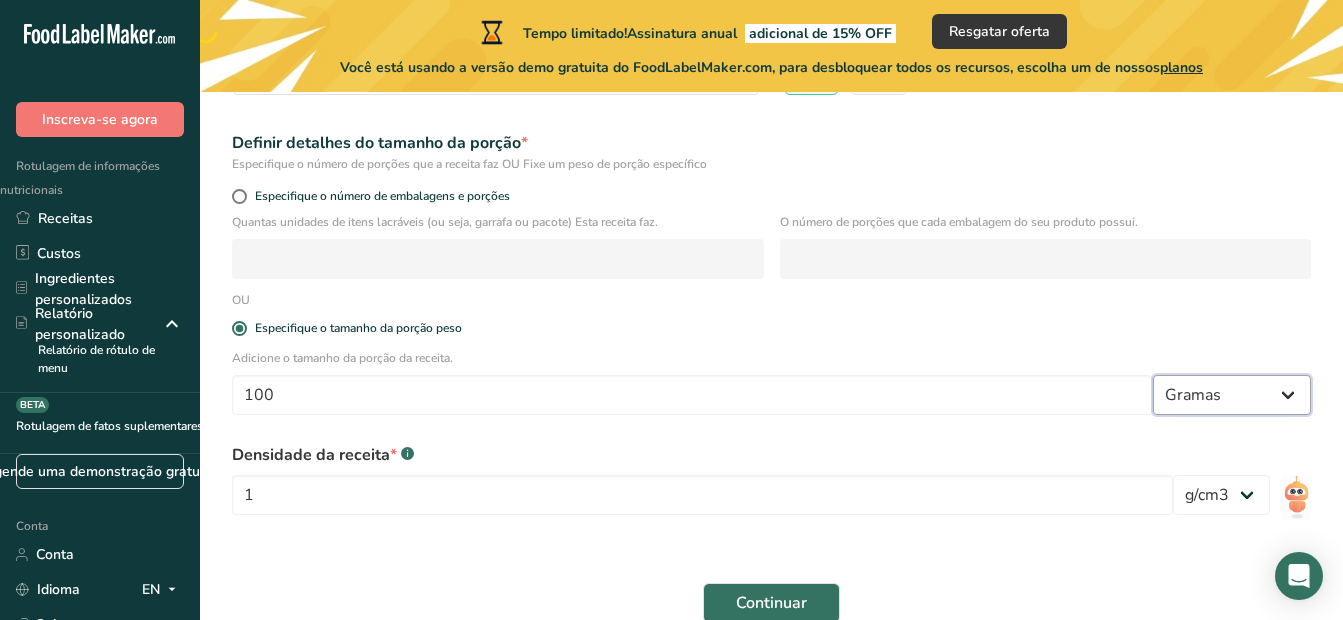 click on "Gramas   Kg   Mg   Mcg   Lb   Austrália
l
Ml
fl oz
Colheres   Tsp   chávena   Qt   galão" at bounding box center [1232, 395] 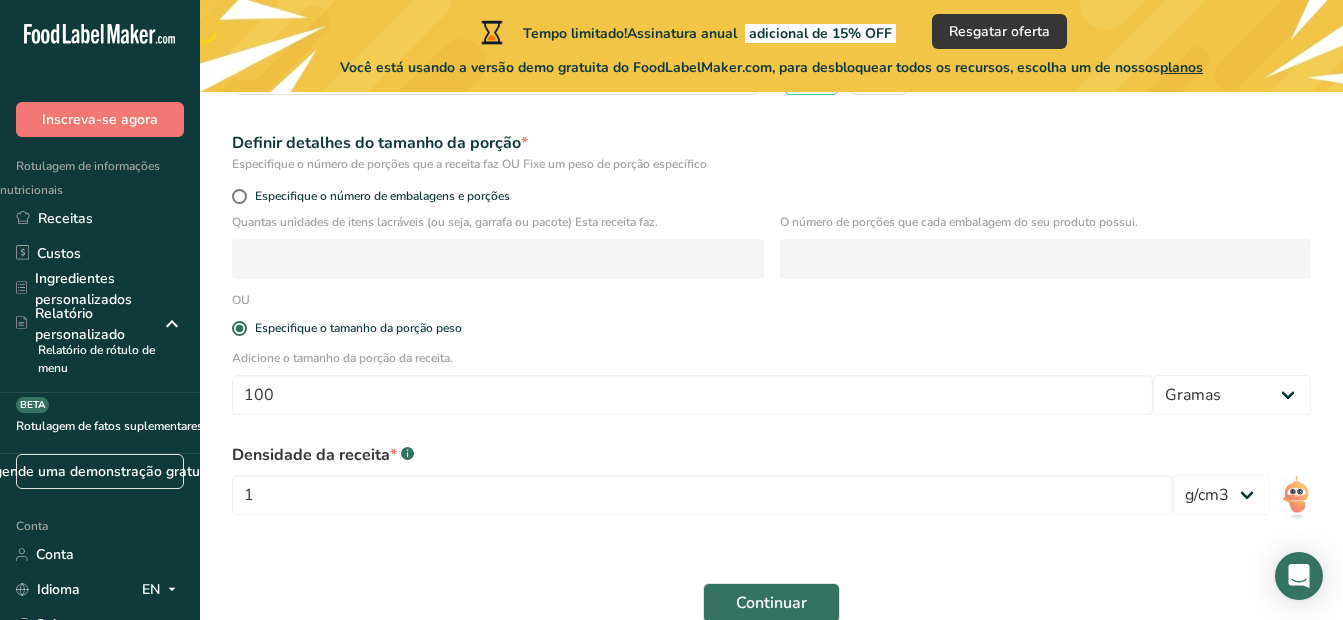click on "Especifique o tamanho da porção peso" at bounding box center [771, 329] 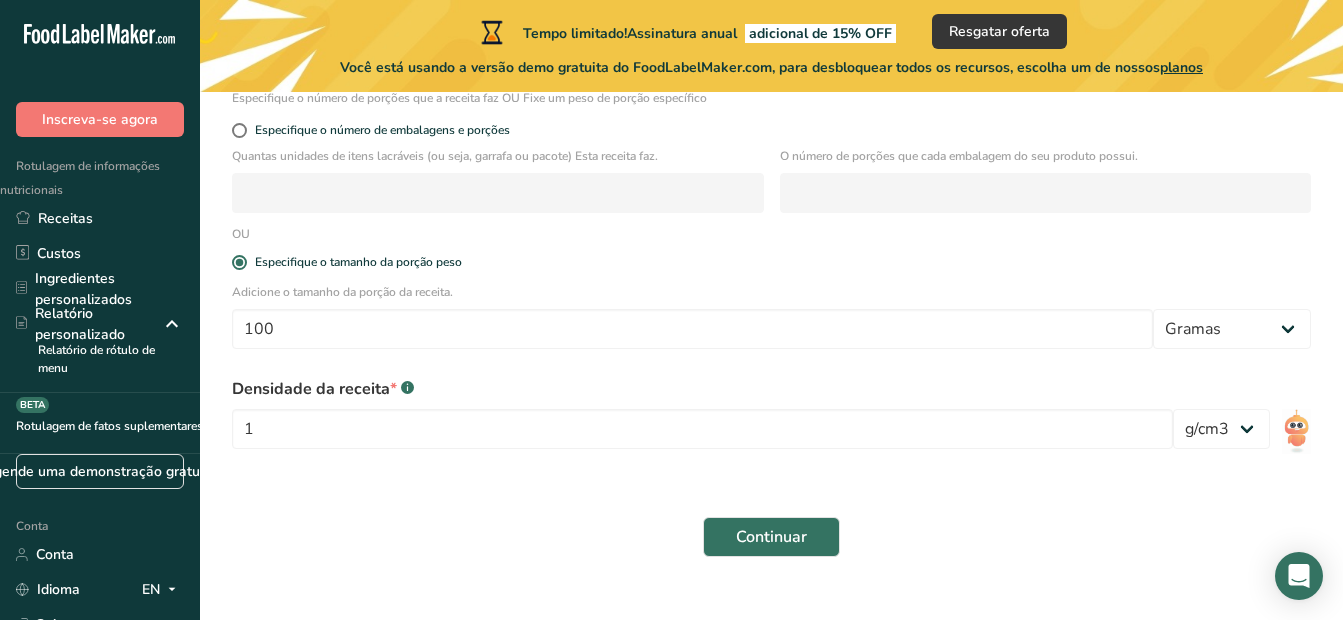 scroll, scrollTop: 399, scrollLeft: 0, axis: vertical 